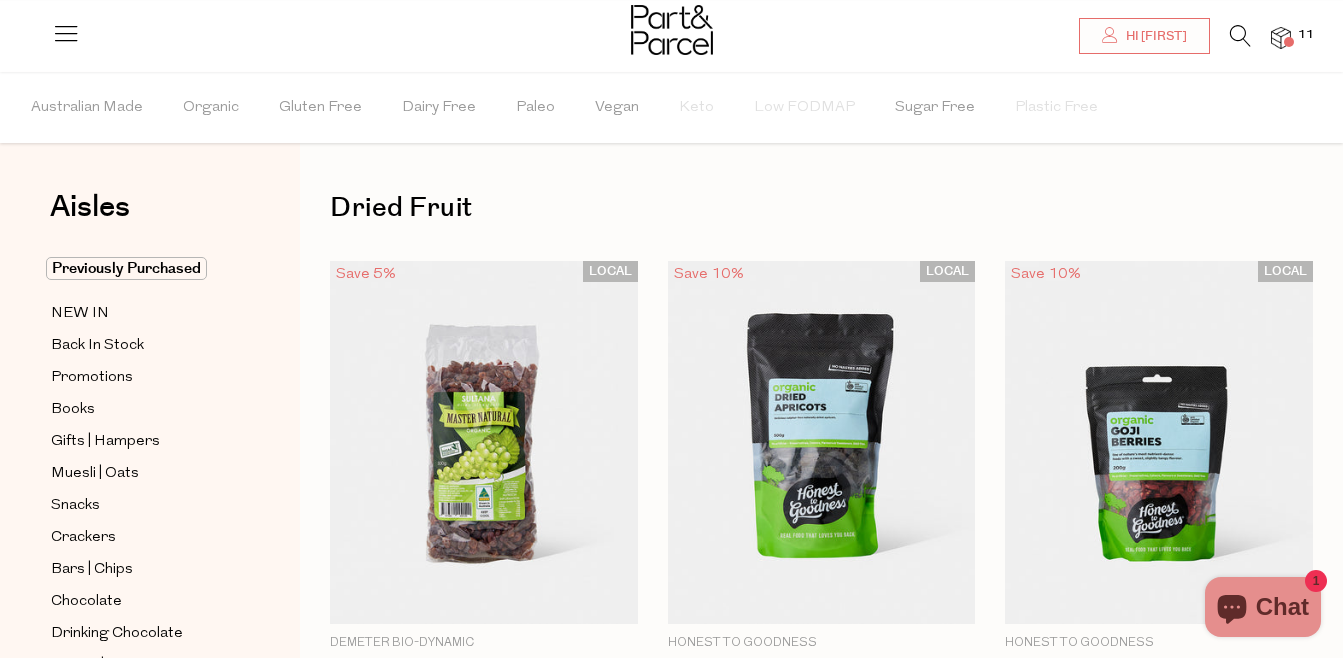 scroll, scrollTop: 118, scrollLeft: 0, axis: vertical 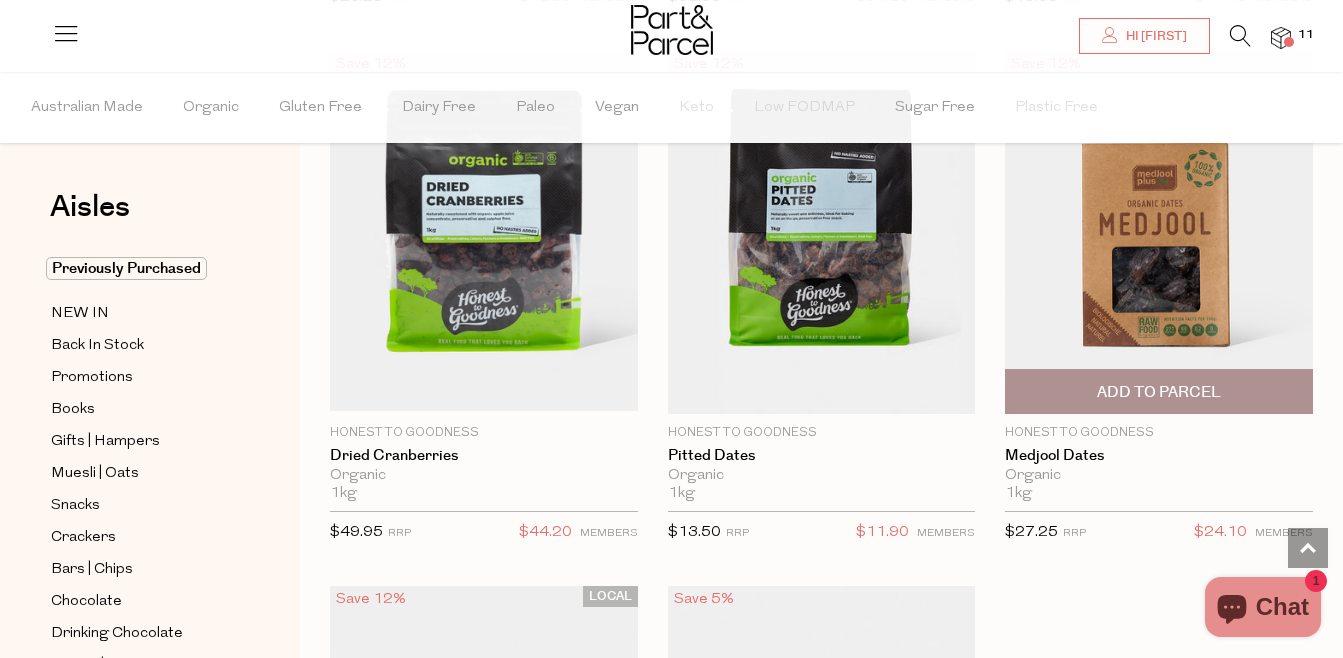 click on "Add To Parcel" at bounding box center (1159, 392) 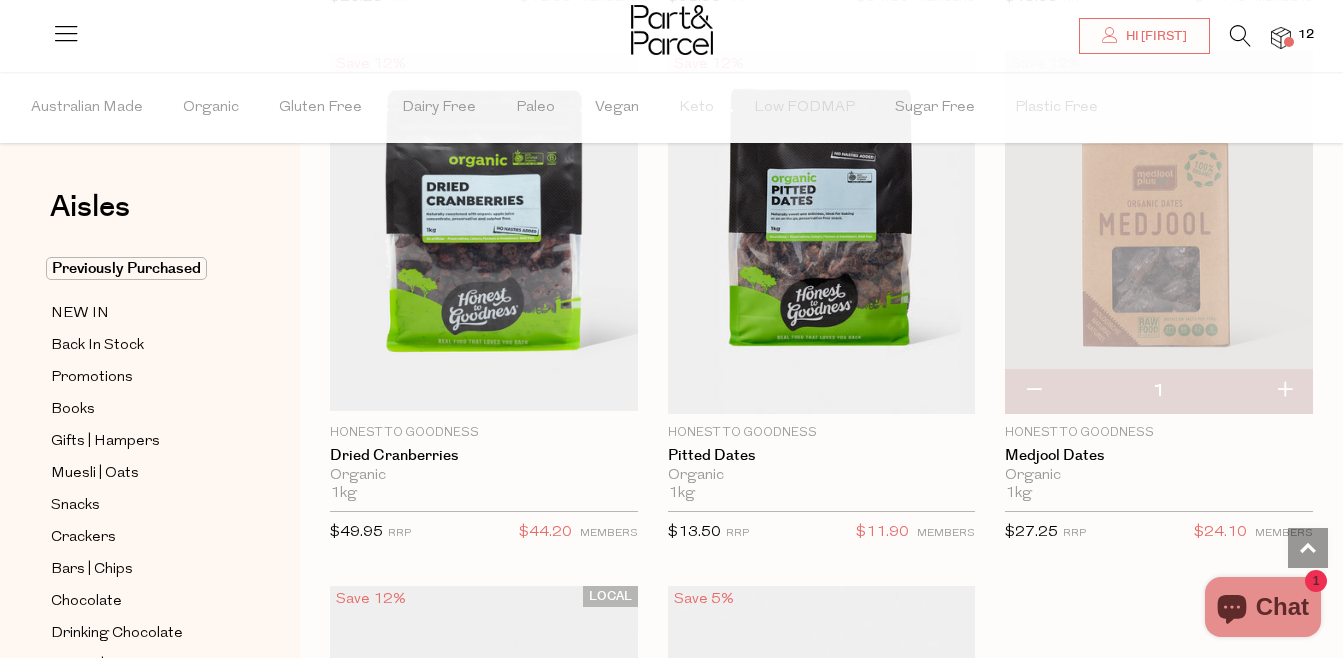 type 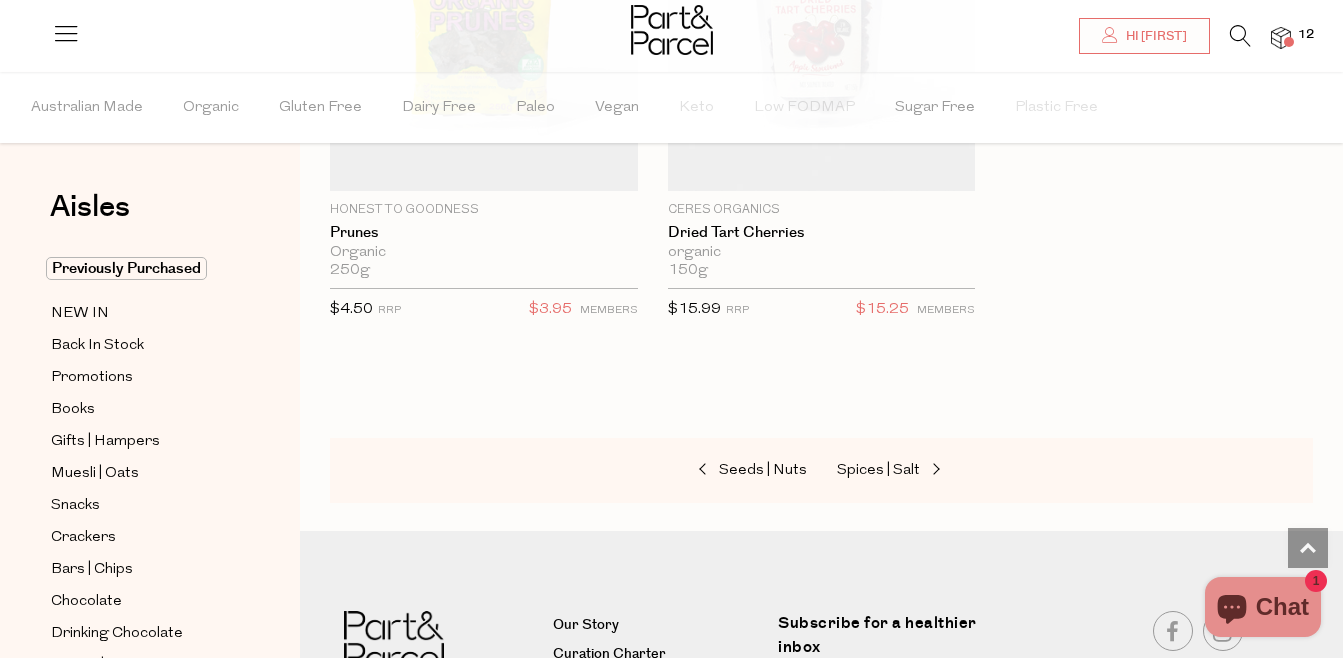 scroll, scrollTop: 2120, scrollLeft: 0, axis: vertical 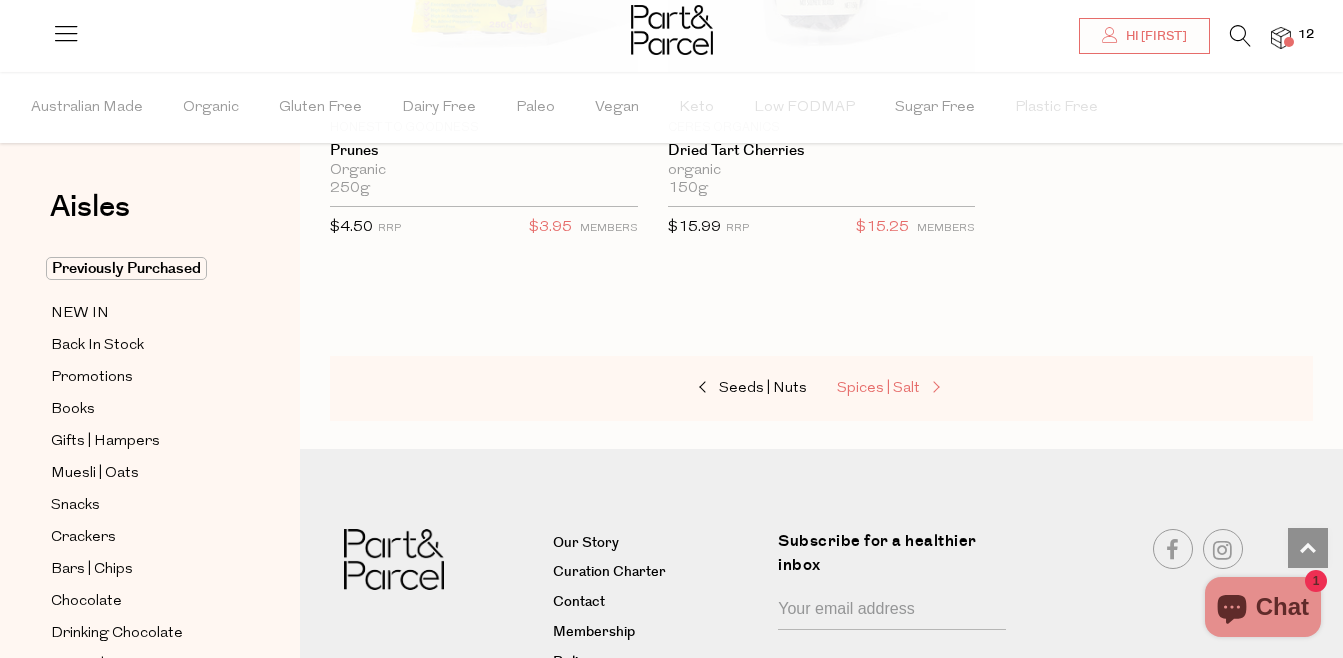 click on "Spices | Salt" at bounding box center [878, 388] 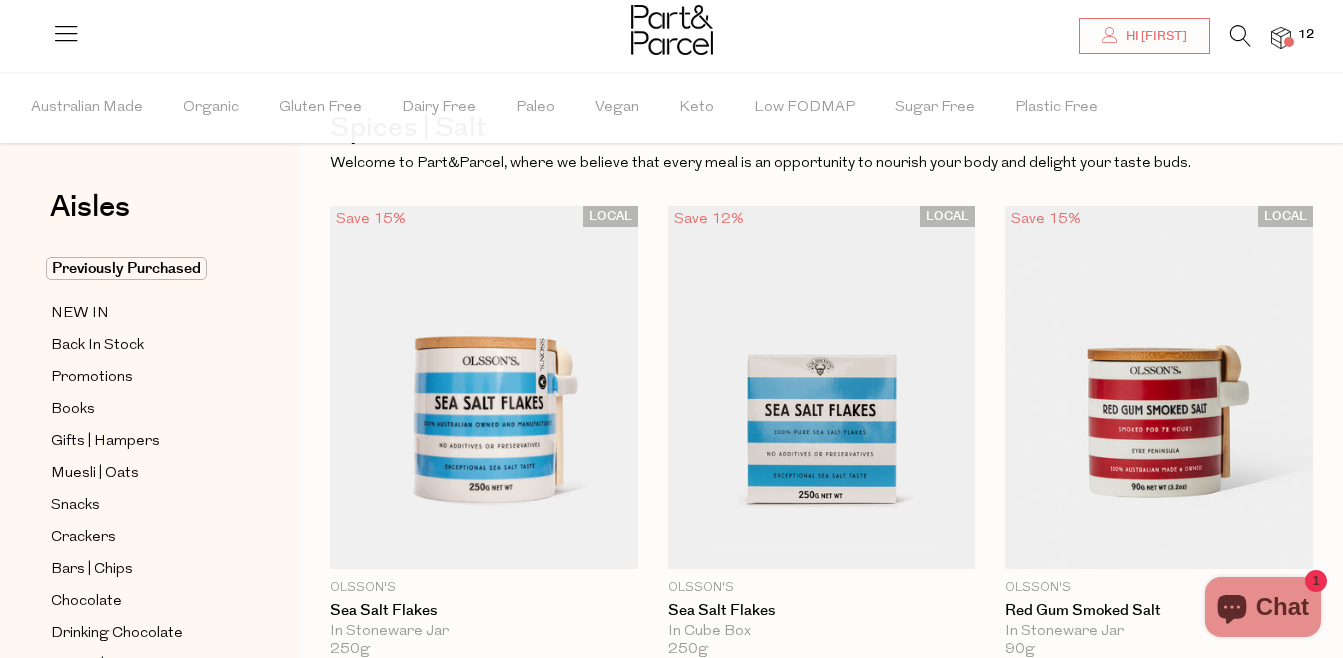scroll, scrollTop: 160, scrollLeft: 0, axis: vertical 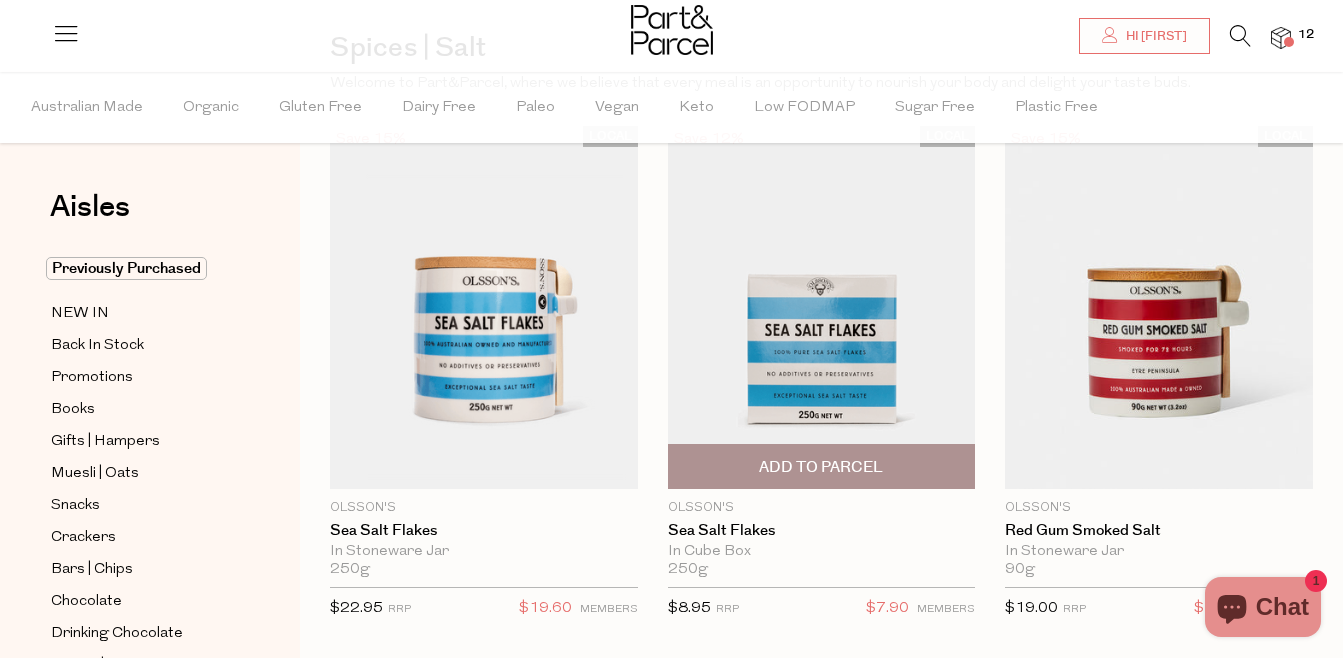 click on "Add To Parcel" at bounding box center (821, 467) 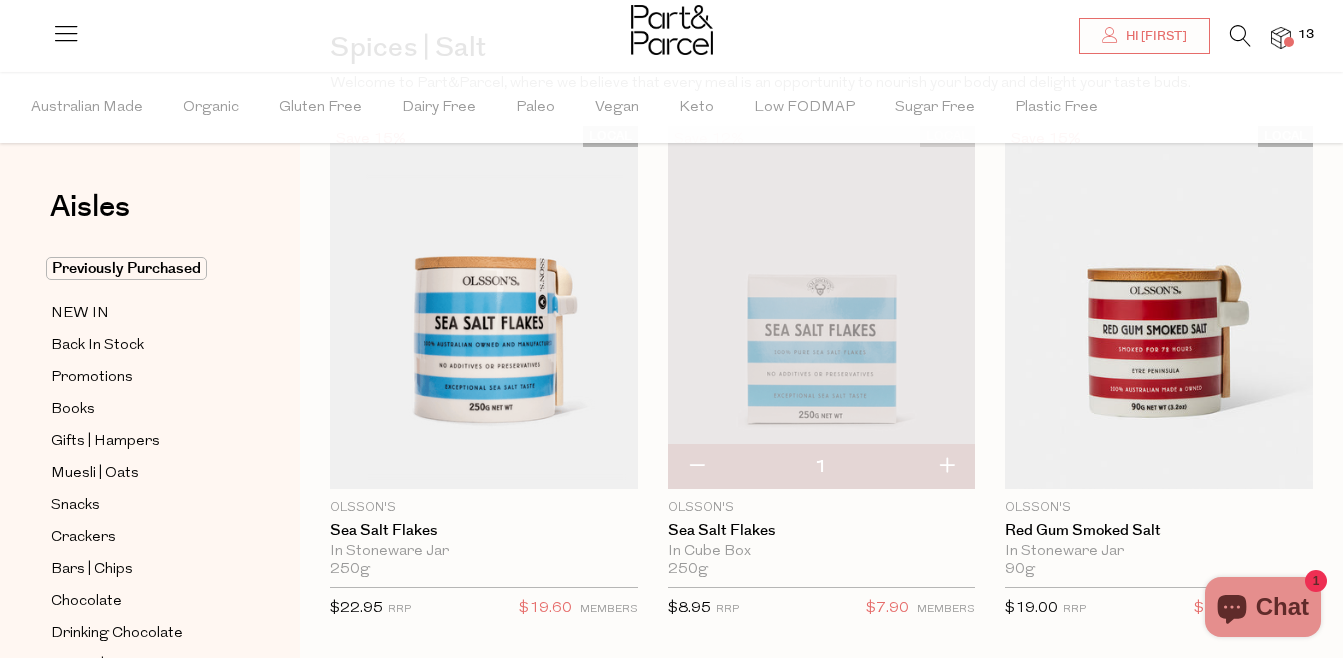 type 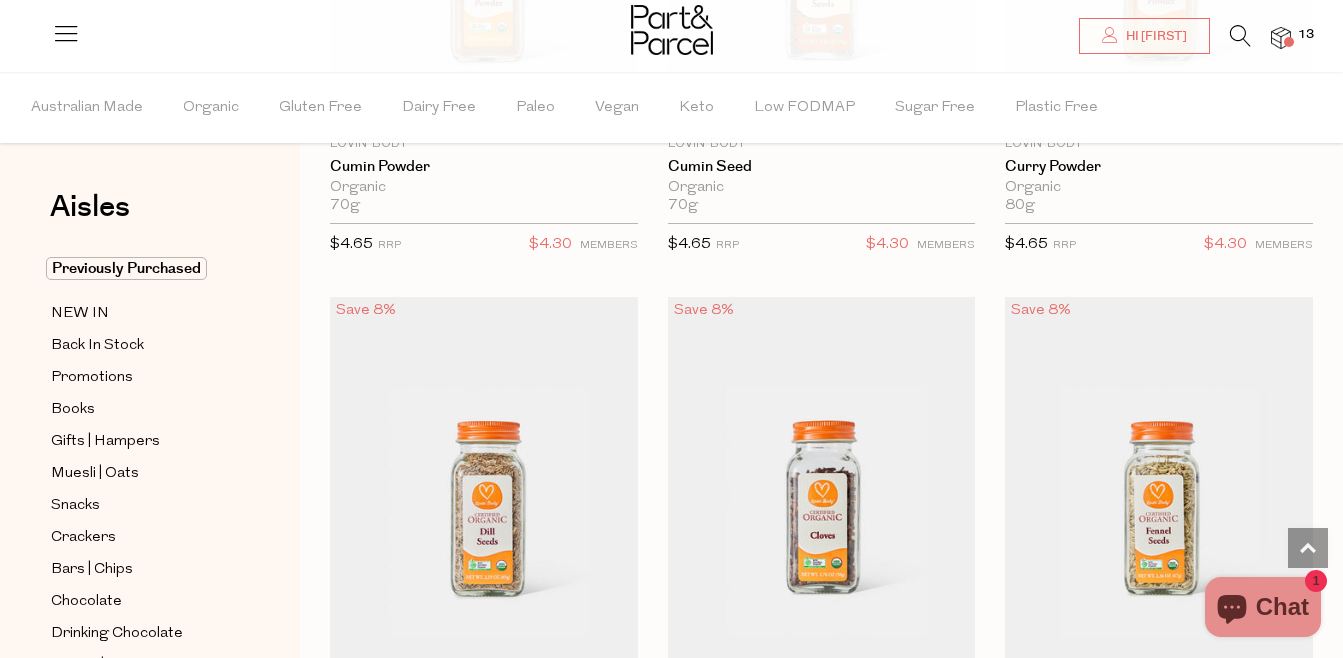 scroll, scrollTop: 7160, scrollLeft: 0, axis: vertical 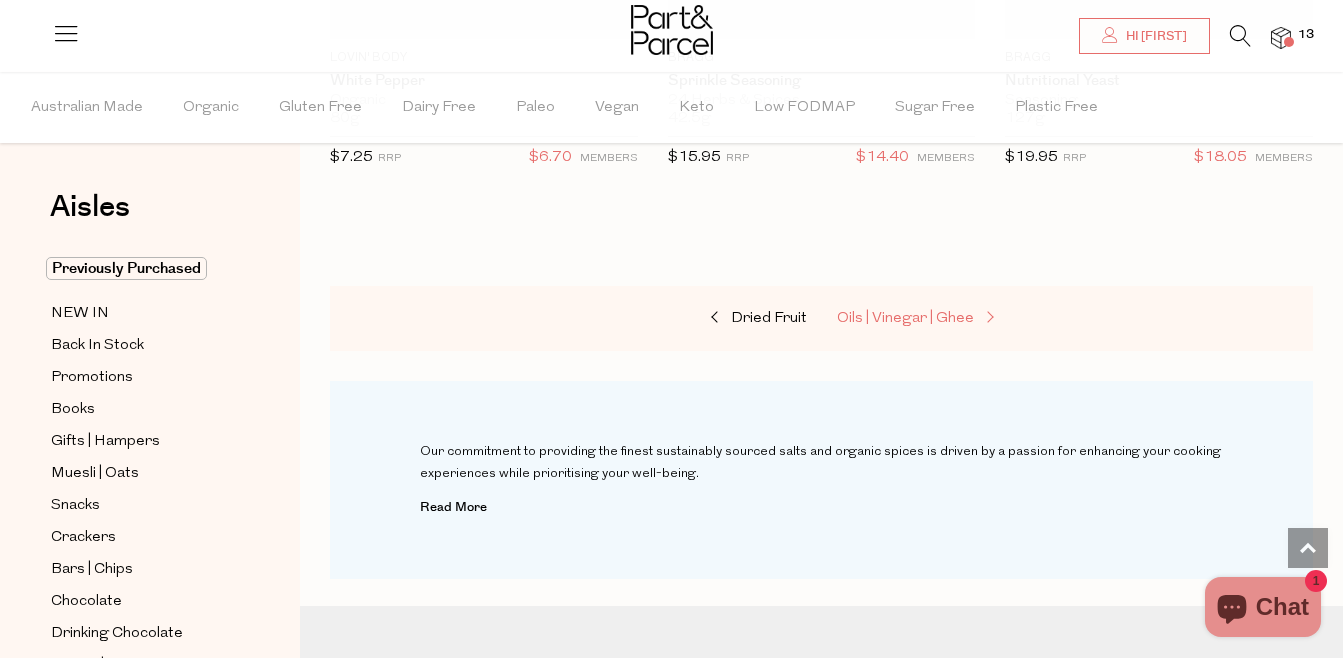 click on "Oils | Vinegar | Ghee" at bounding box center [905, 318] 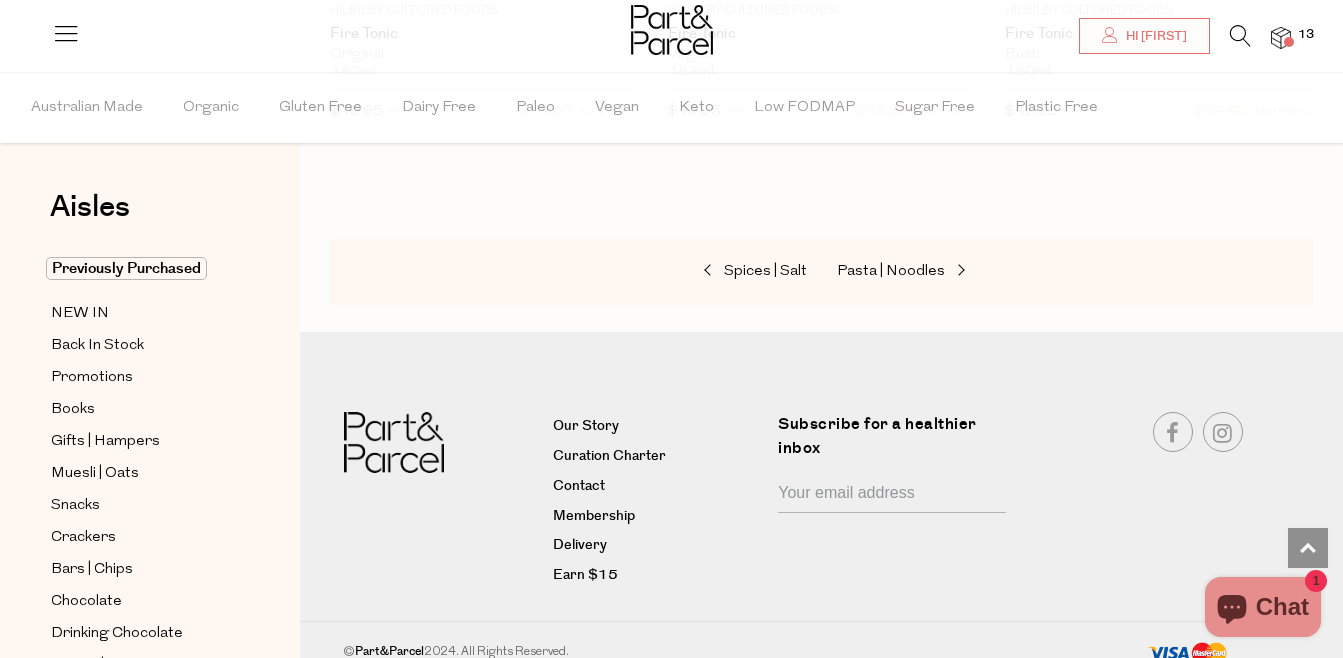 scroll, scrollTop: 8123, scrollLeft: 0, axis: vertical 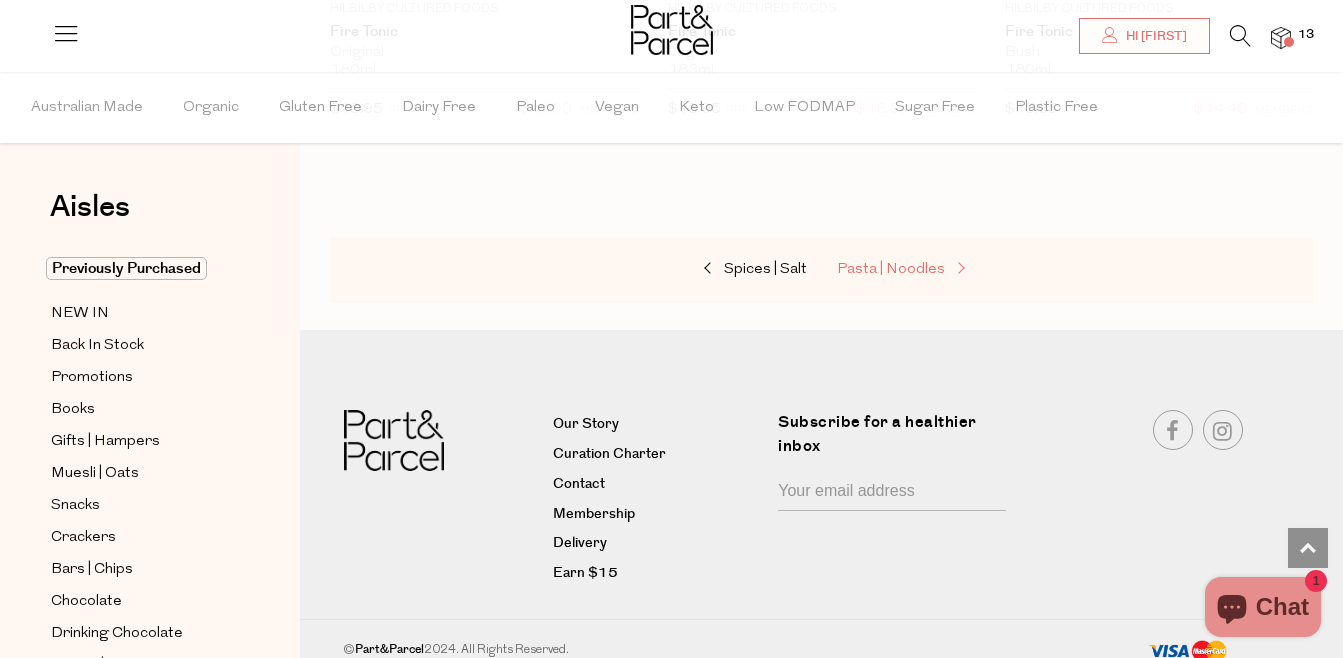 click on "Pasta | Noodles" at bounding box center [891, 269] 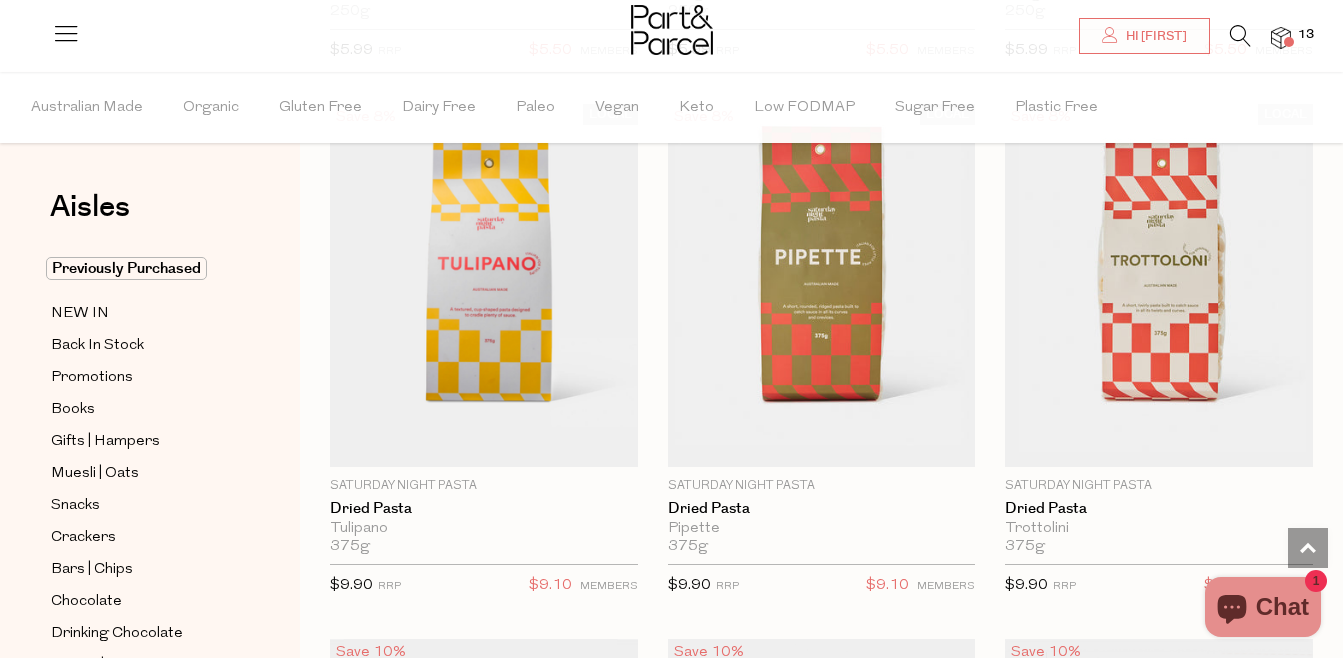 scroll, scrollTop: 1800, scrollLeft: 0, axis: vertical 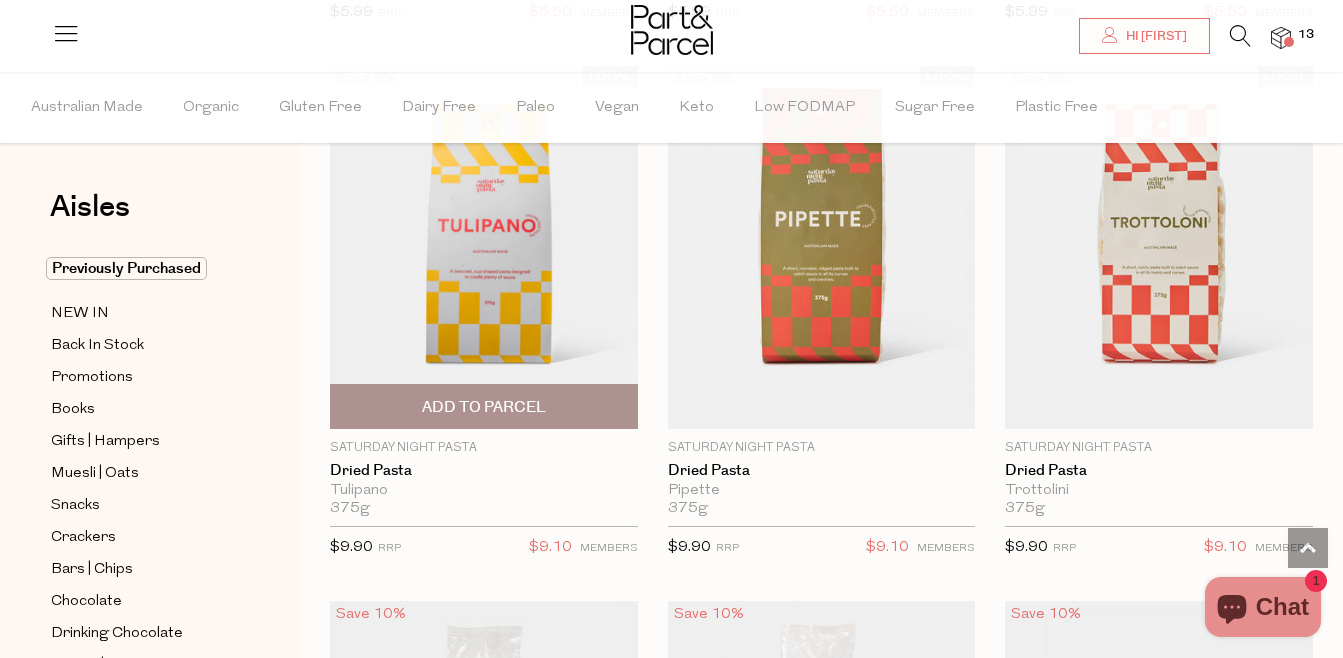 click at bounding box center (484, 247) 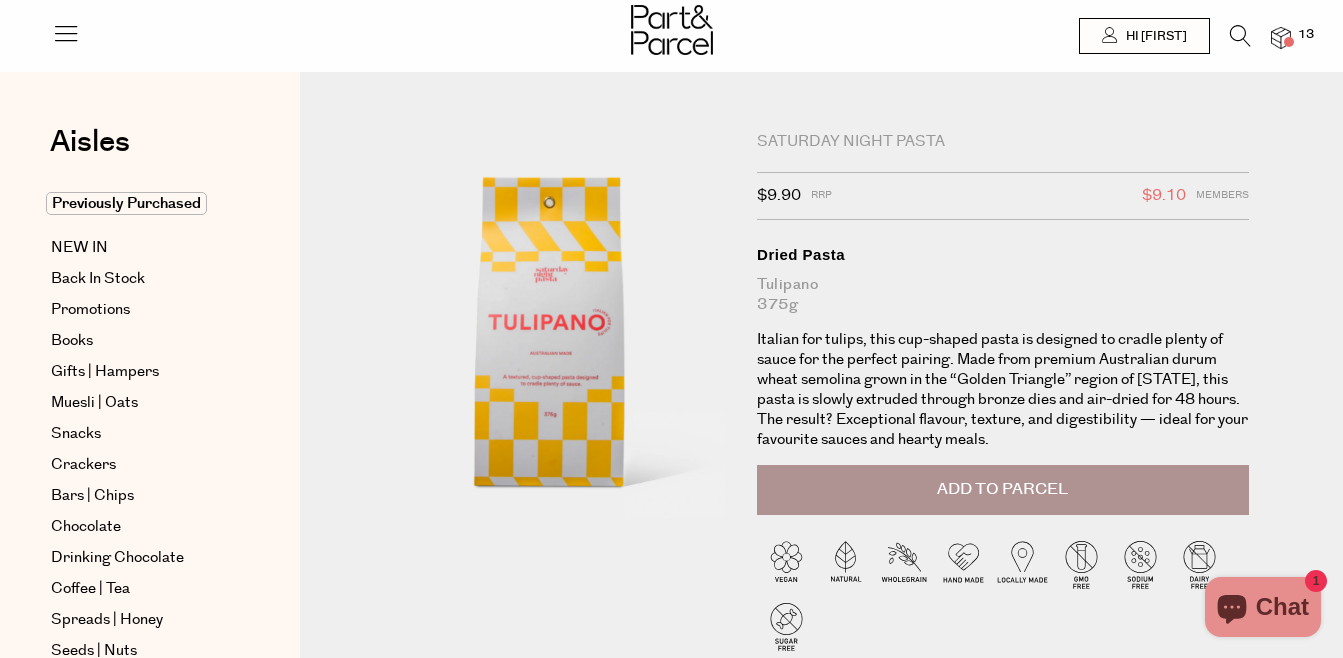 scroll, scrollTop: 0, scrollLeft: 0, axis: both 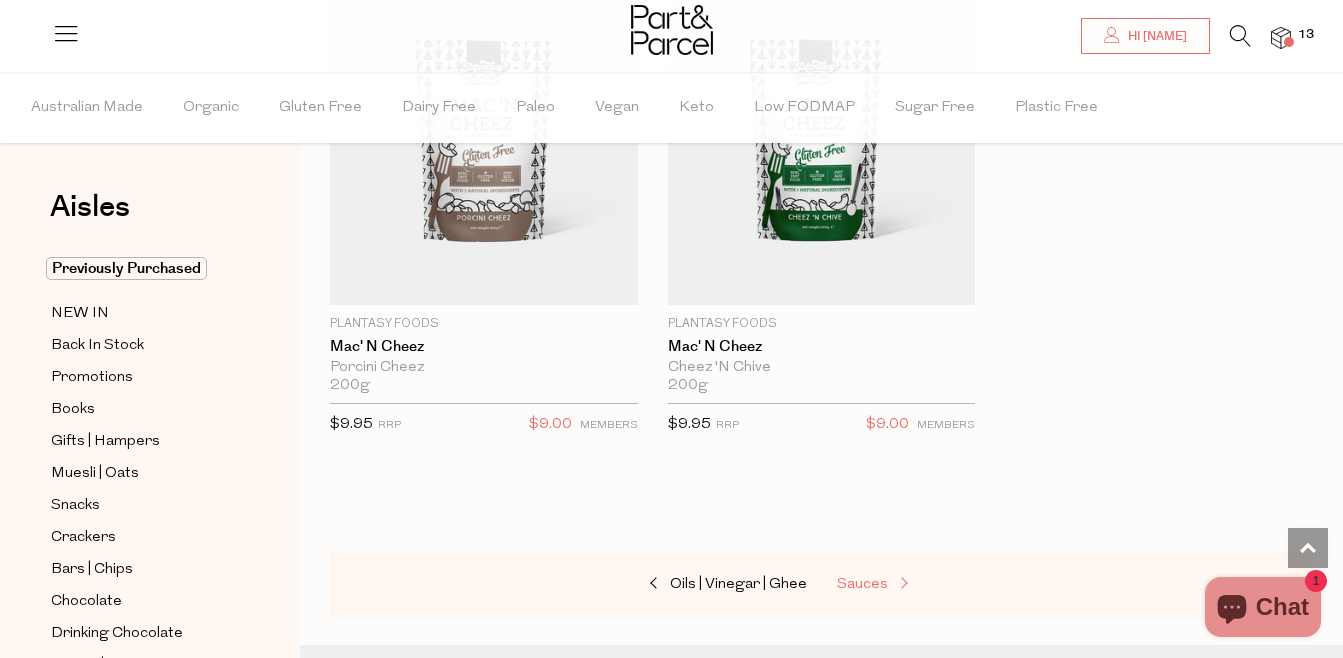 click on "Sauces" at bounding box center (862, 584) 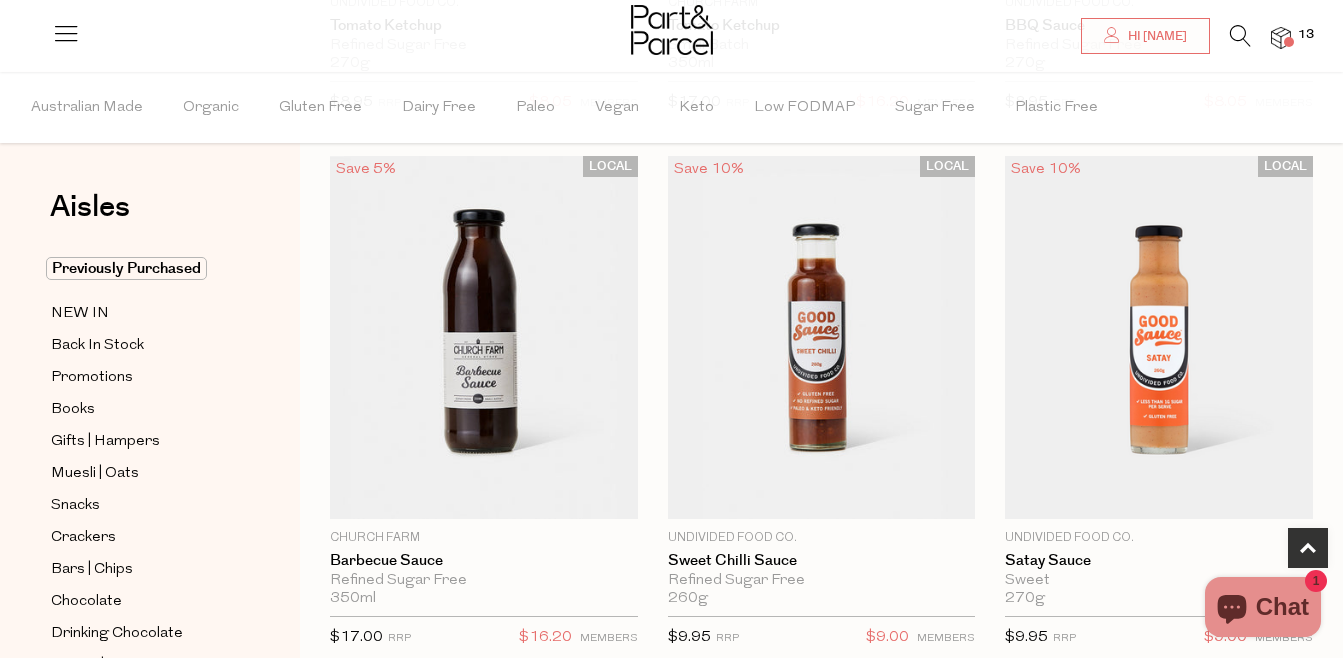 scroll, scrollTop: 680, scrollLeft: 0, axis: vertical 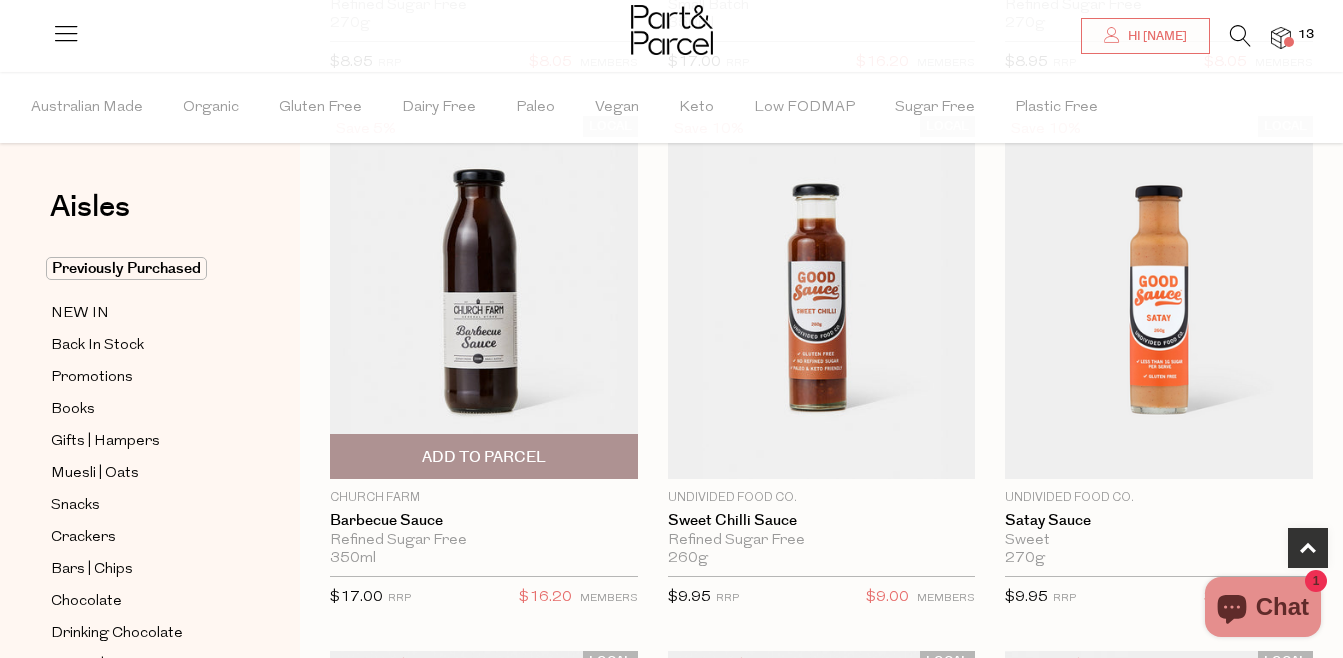 click on "Add To Parcel" at bounding box center [484, 456] 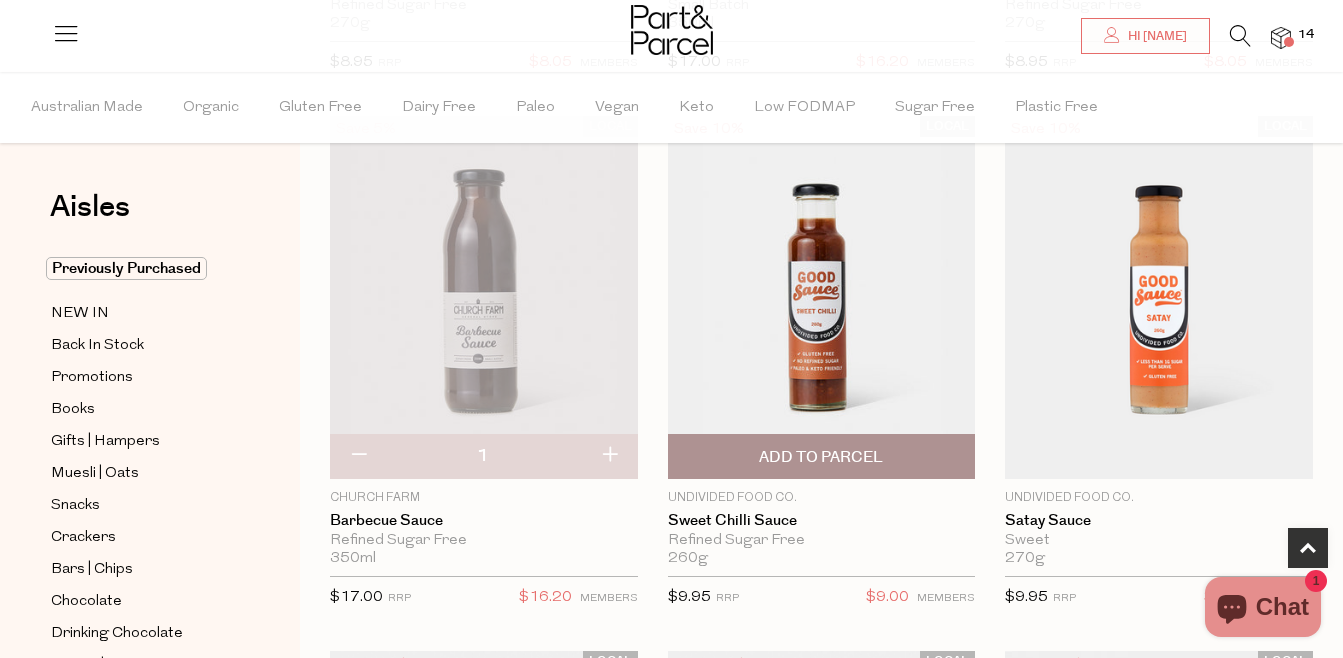 click on "Add To Parcel" at bounding box center [821, 457] 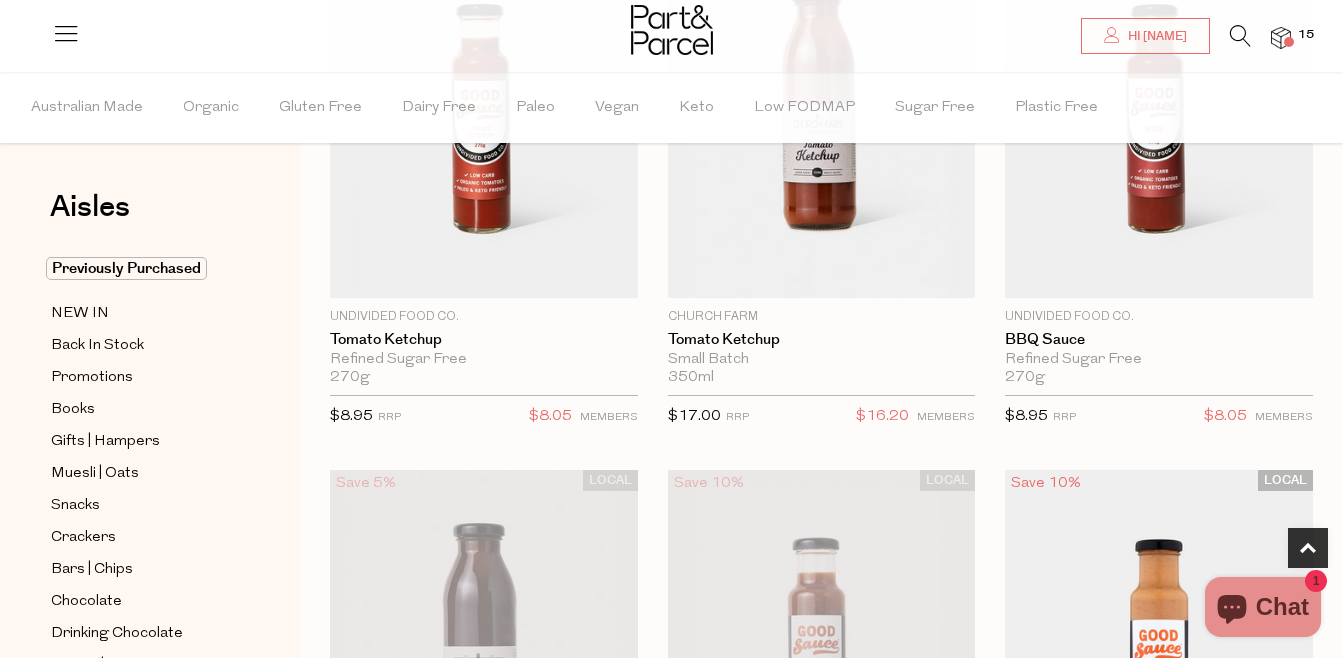 scroll, scrollTop: 68, scrollLeft: 0, axis: vertical 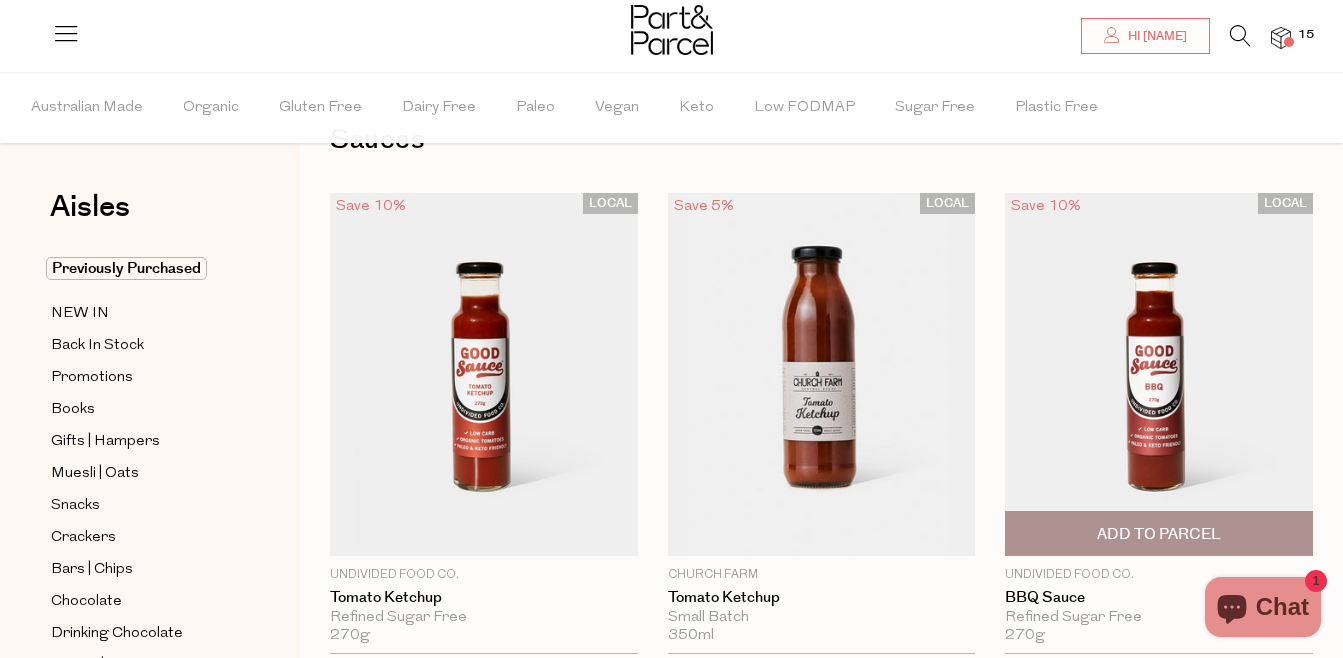 click at bounding box center [1159, 374] 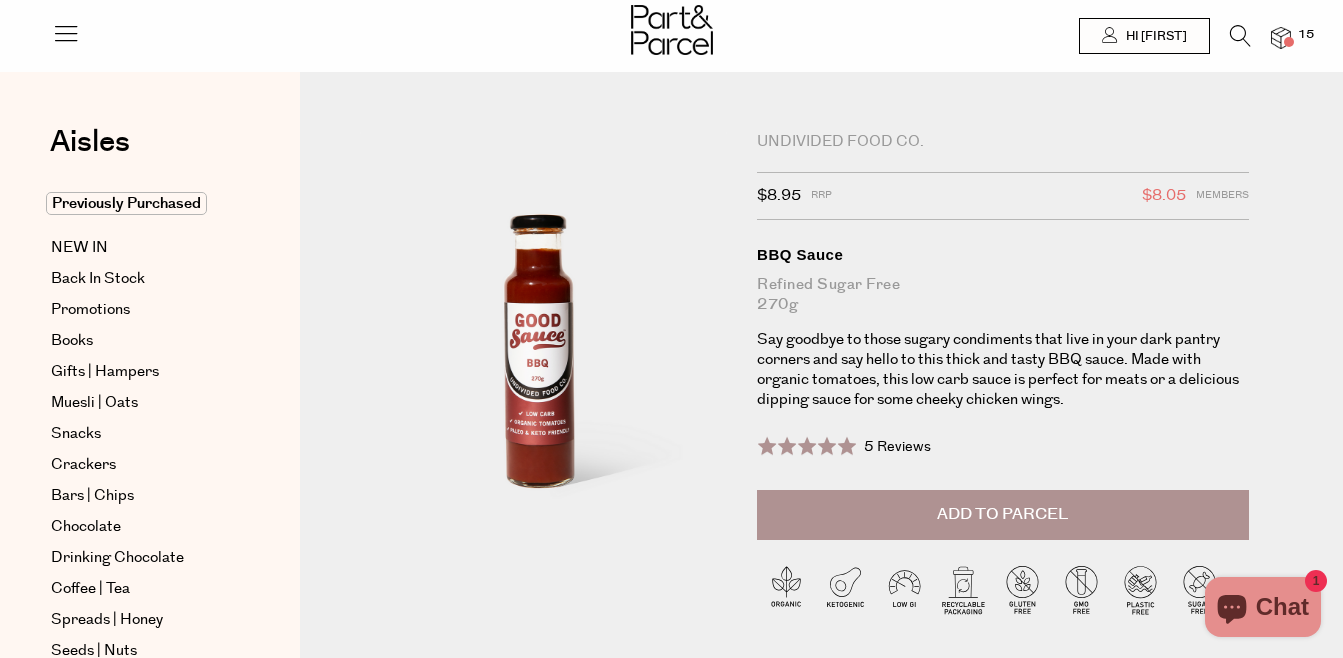 scroll, scrollTop: 0, scrollLeft: 0, axis: both 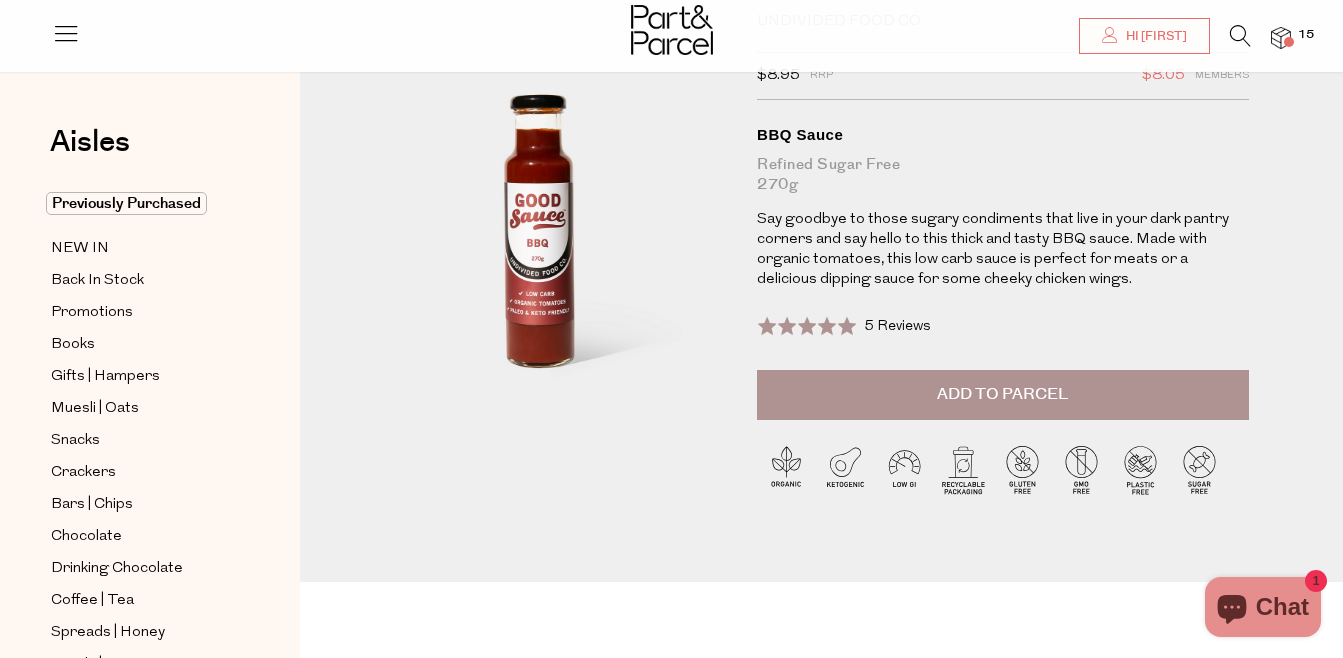 click on "Add to Parcel" at bounding box center [1003, 395] 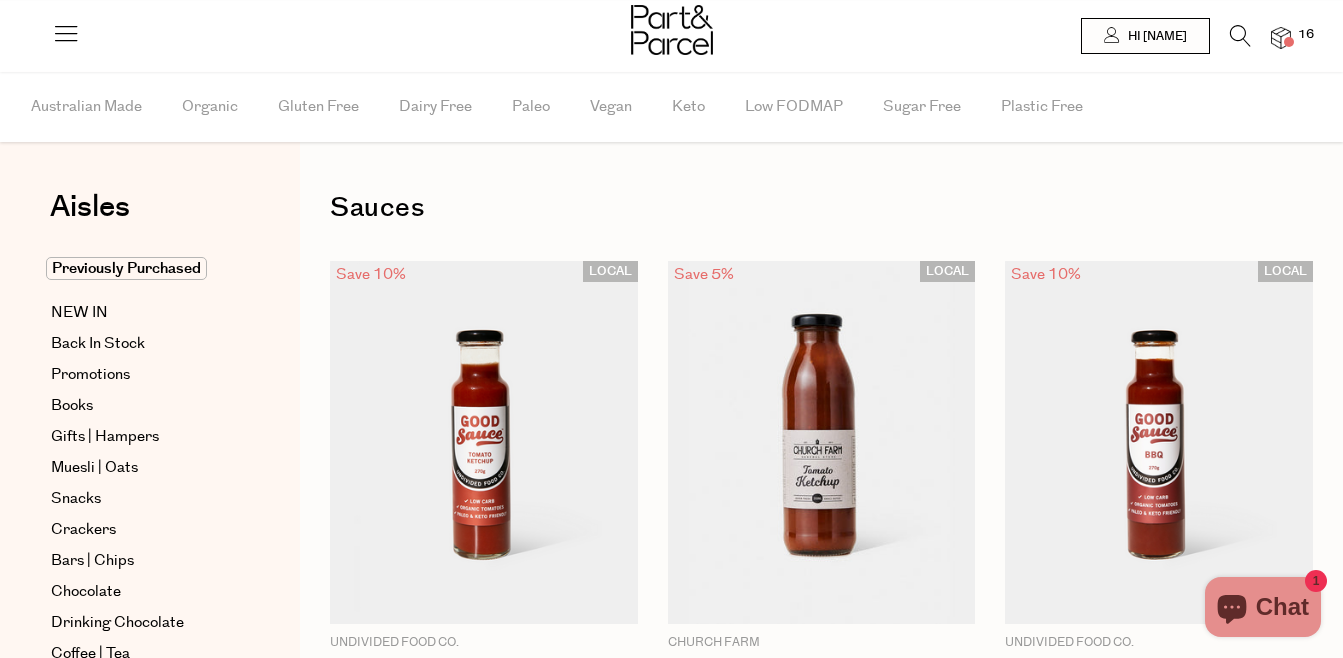 scroll, scrollTop: 68, scrollLeft: 0, axis: vertical 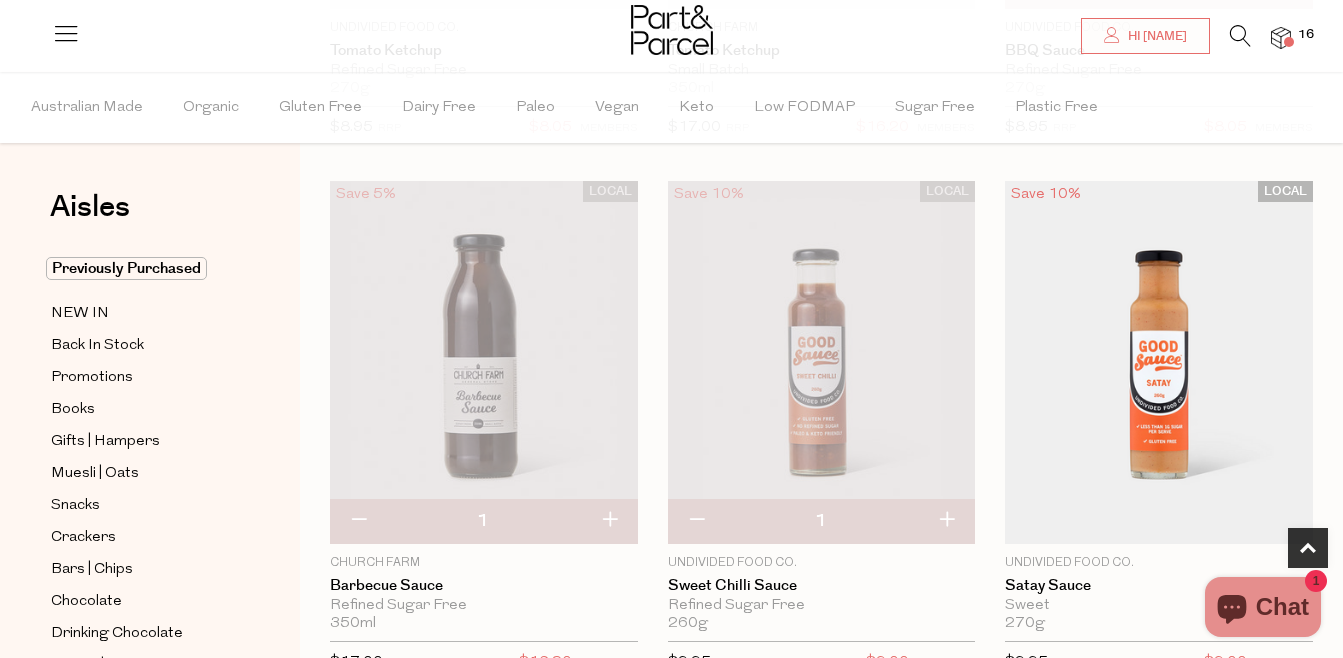 click at bounding box center [484, 362] 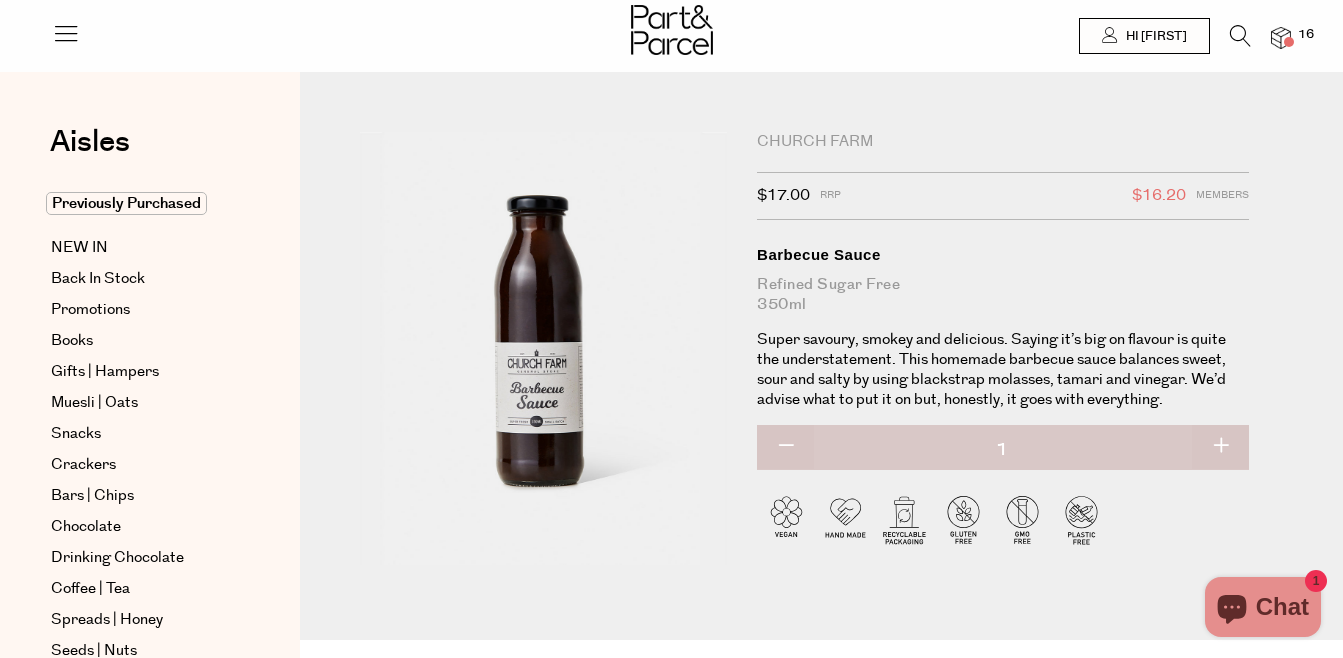 scroll, scrollTop: 0, scrollLeft: 0, axis: both 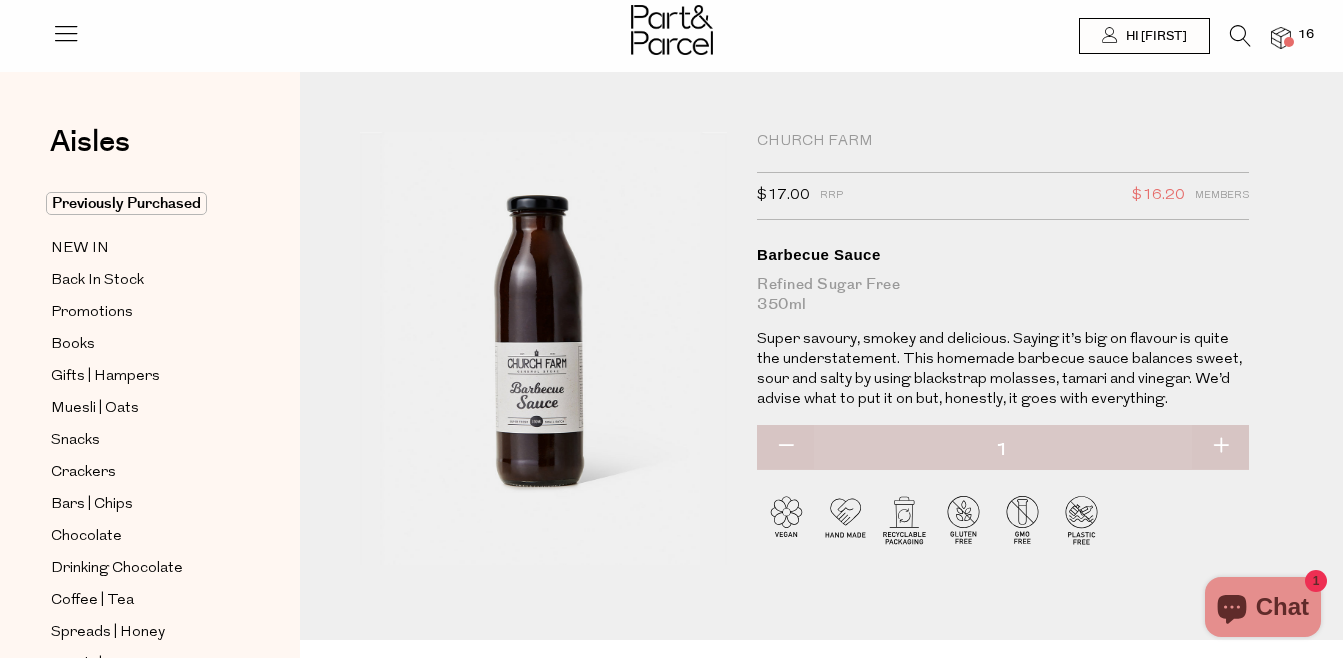 click on "Subscribe to a healthy inbox" at bounding box center (785, 447) 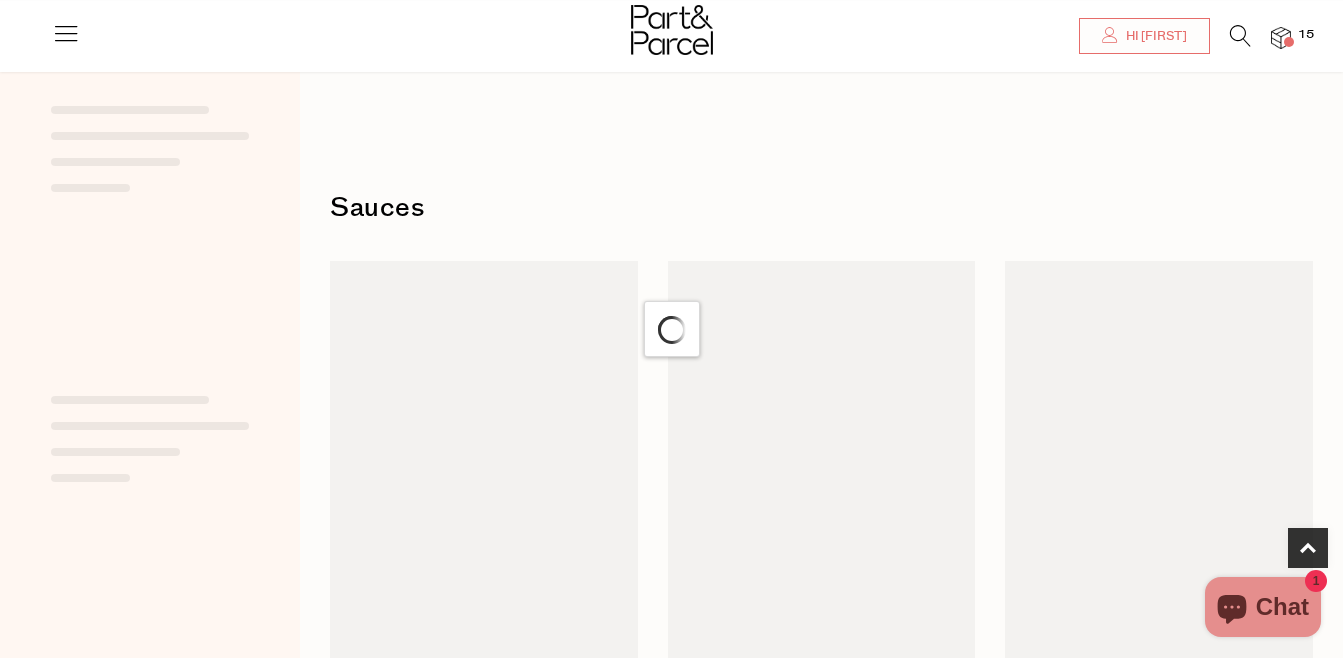 scroll, scrollTop: 796, scrollLeft: 0, axis: vertical 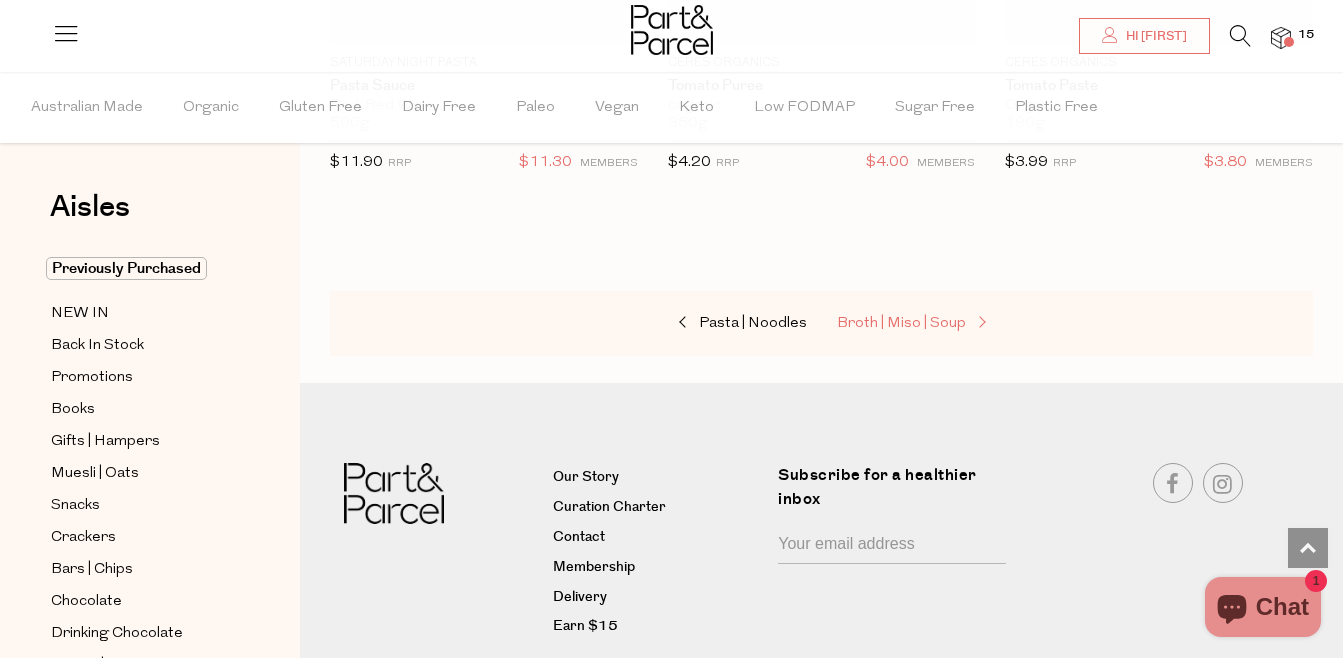 click on "Broth | Miso | Soup" at bounding box center (901, 323) 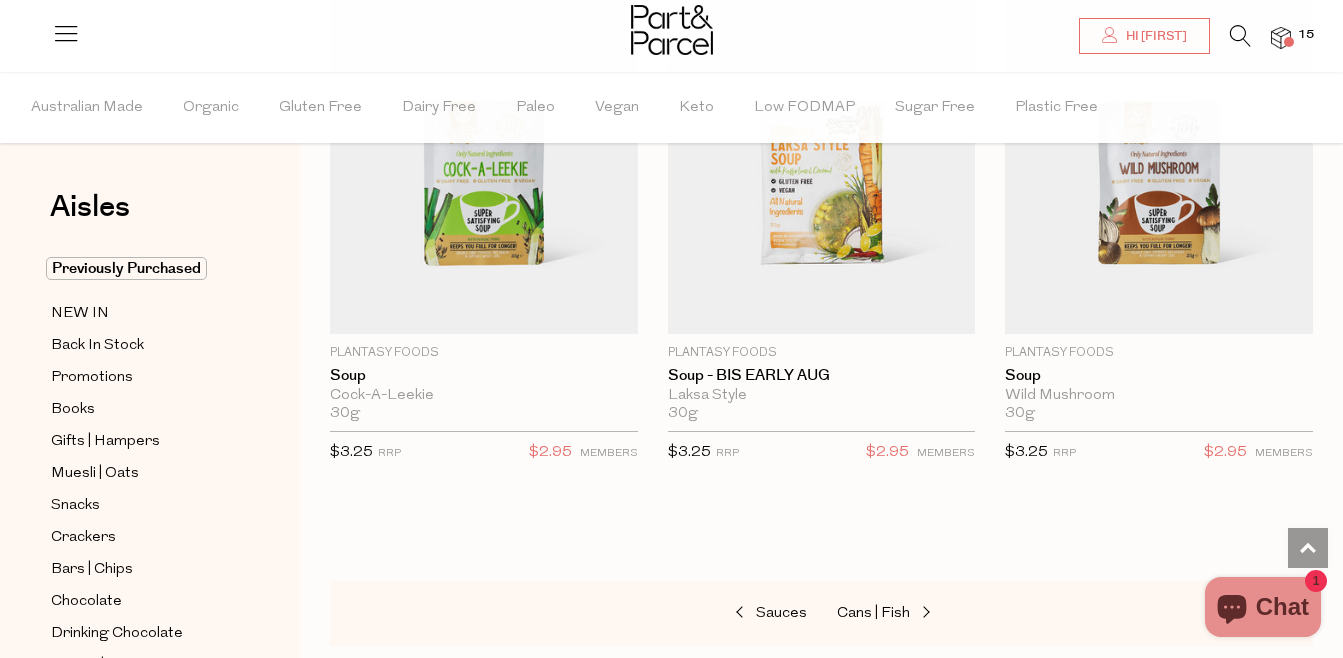 scroll, scrollTop: 5760, scrollLeft: 0, axis: vertical 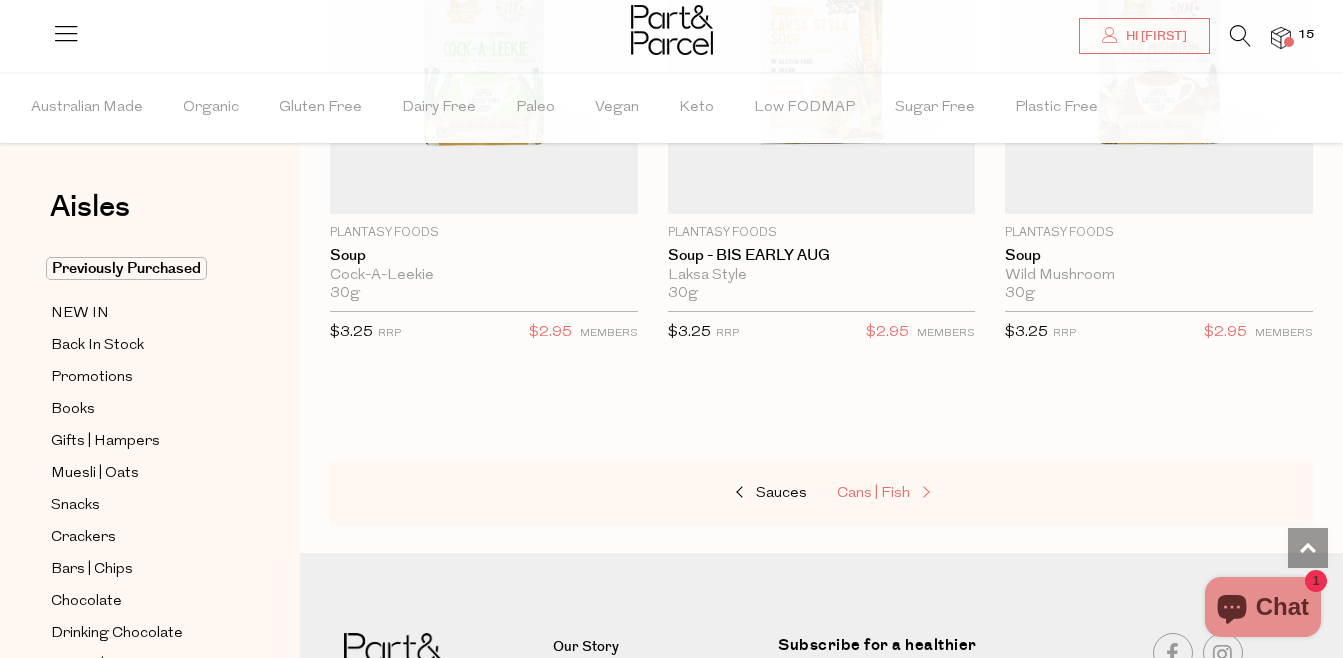 click on "Cans | Fish" at bounding box center [873, 493] 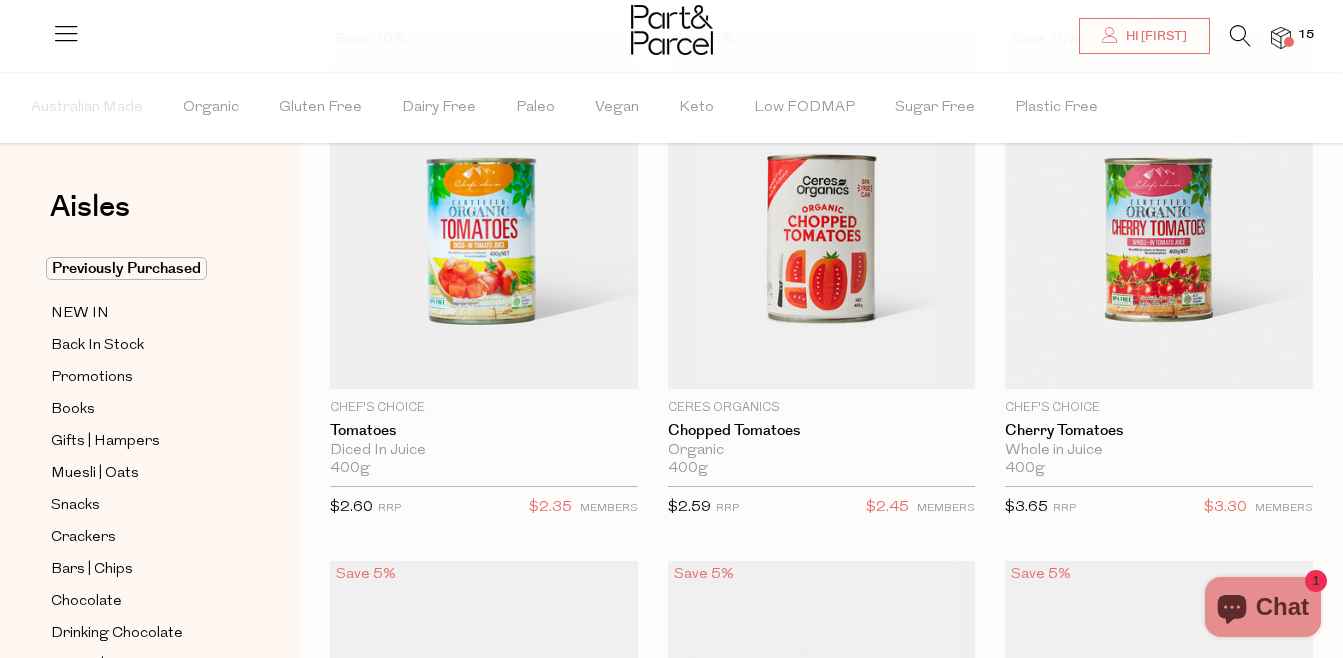 scroll, scrollTop: 240, scrollLeft: 0, axis: vertical 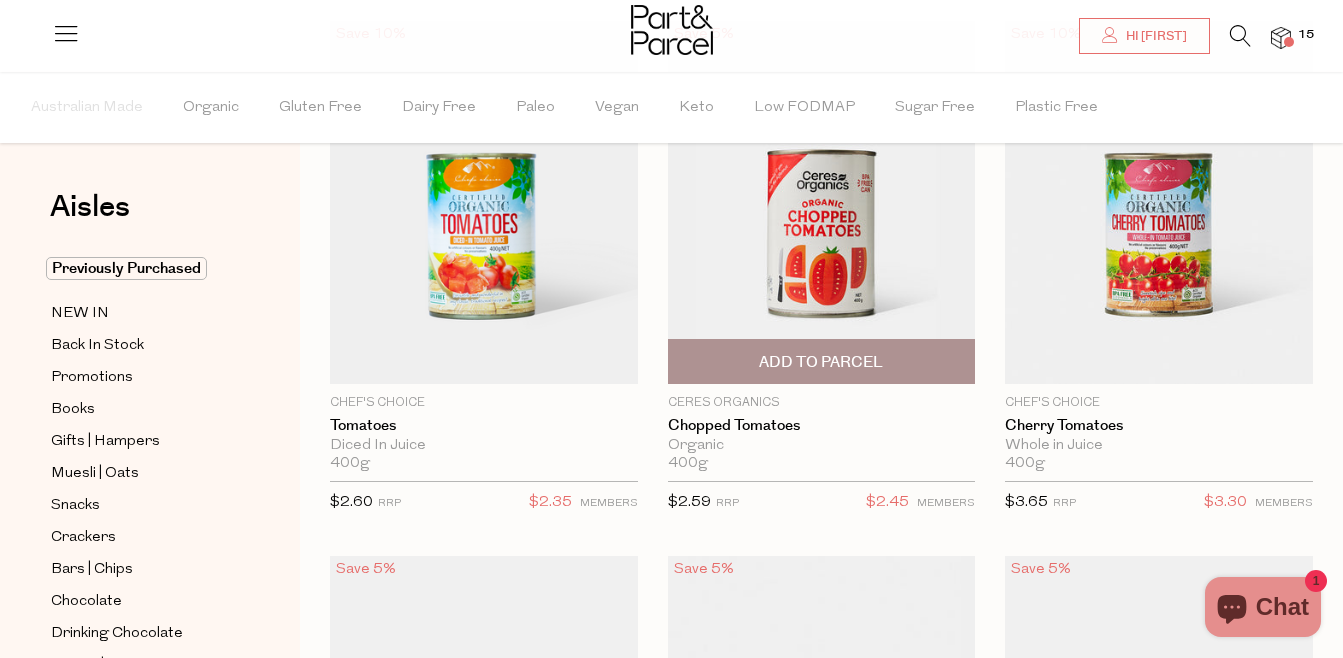 click on "Add To Parcel" at bounding box center [821, 362] 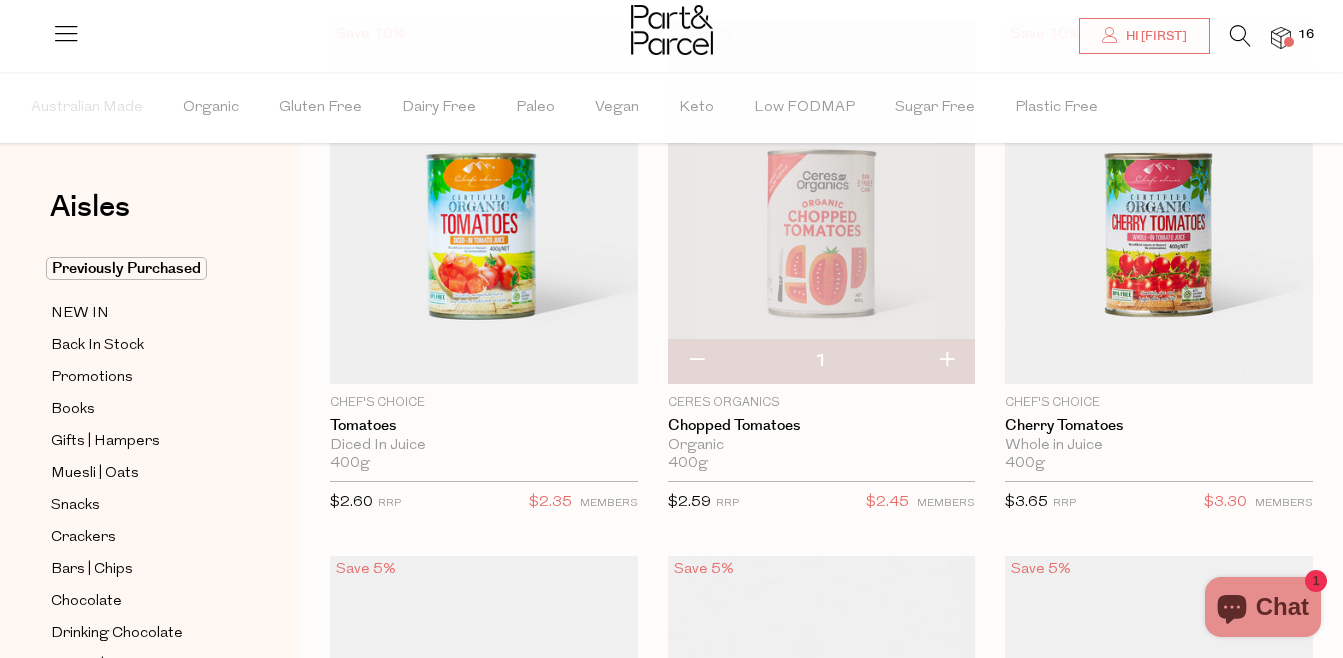 click at bounding box center (946, 361) 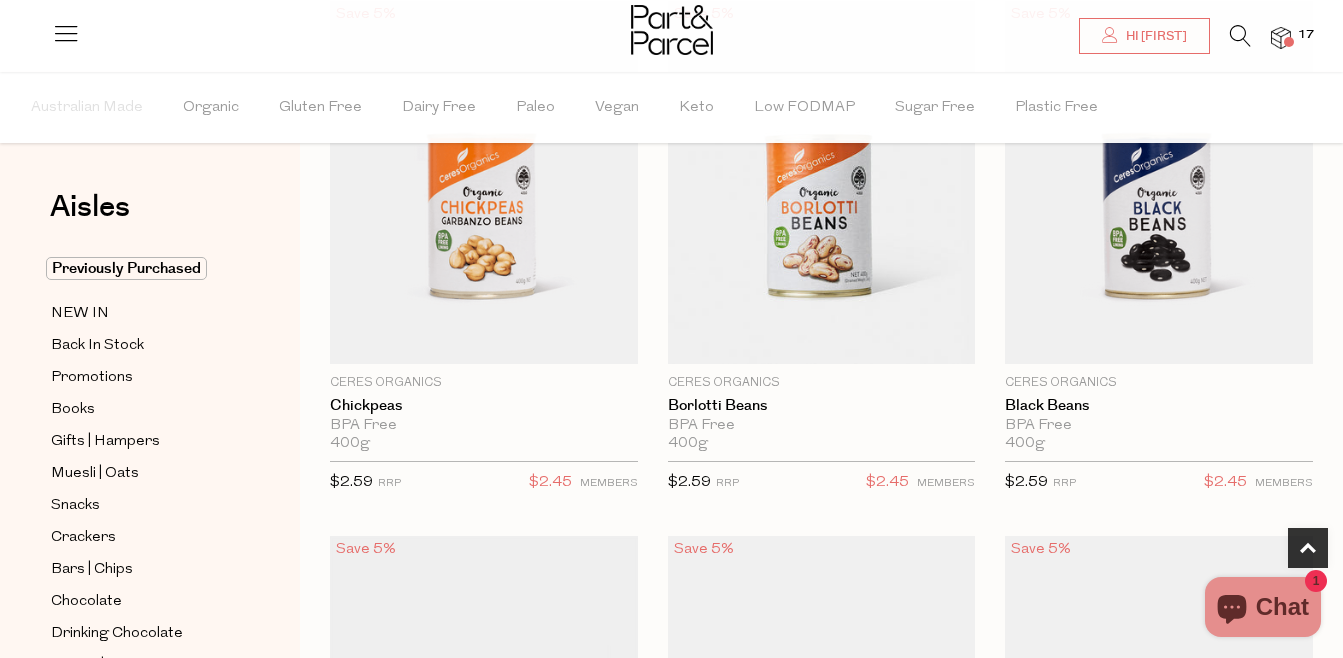 scroll, scrollTop: 800, scrollLeft: 0, axis: vertical 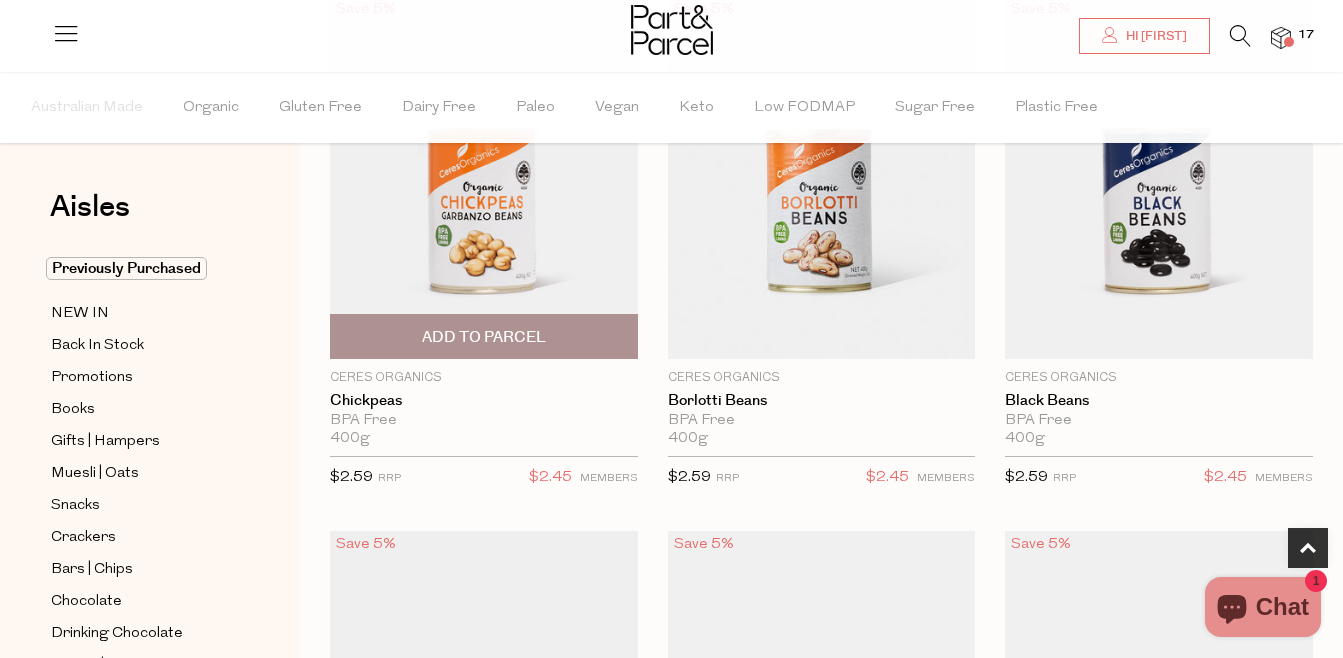 click on "Add To Parcel" at bounding box center (484, 337) 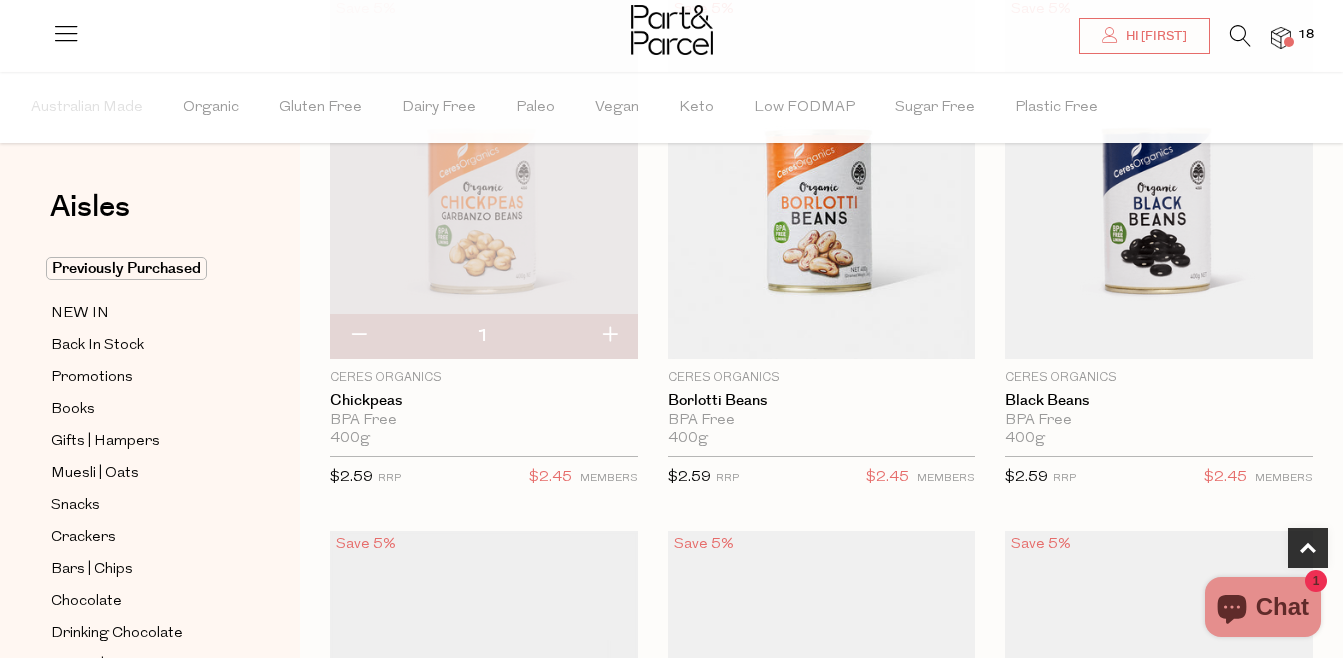 click on "Subscribe to a healthy inbox" at bounding box center (609, 336) 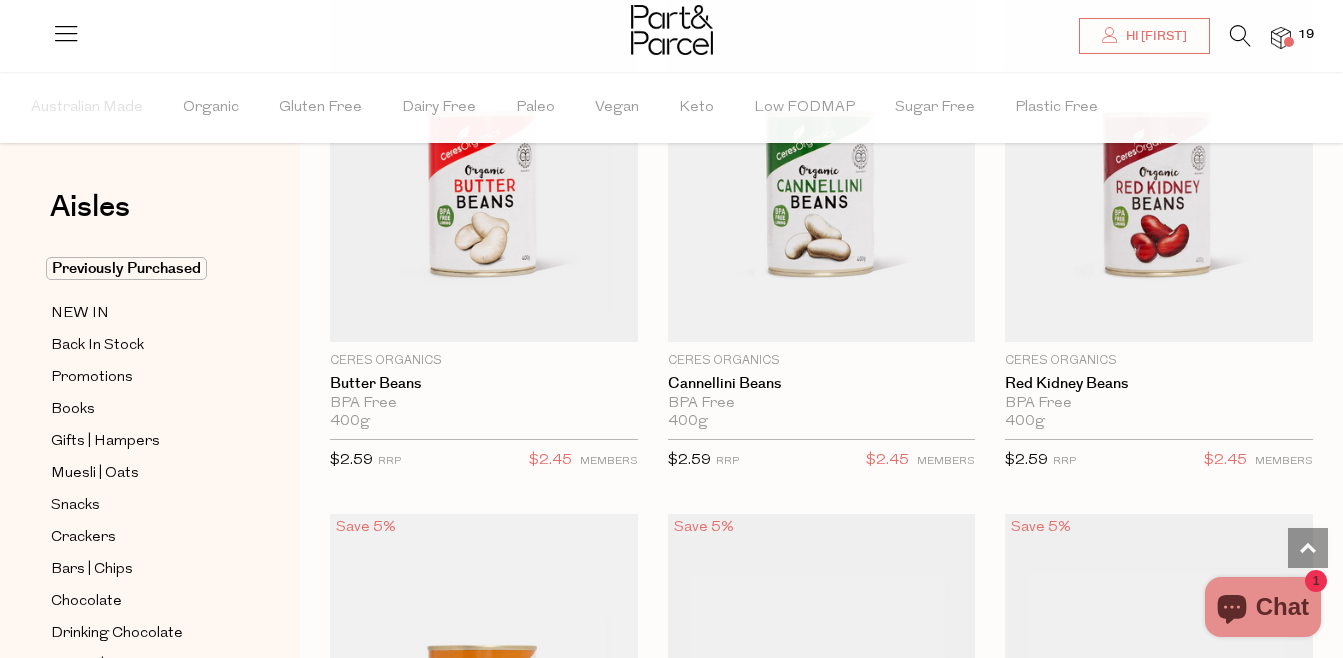 scroll, scrollTop: 1360, scrollLeft: 0, axis: vertical 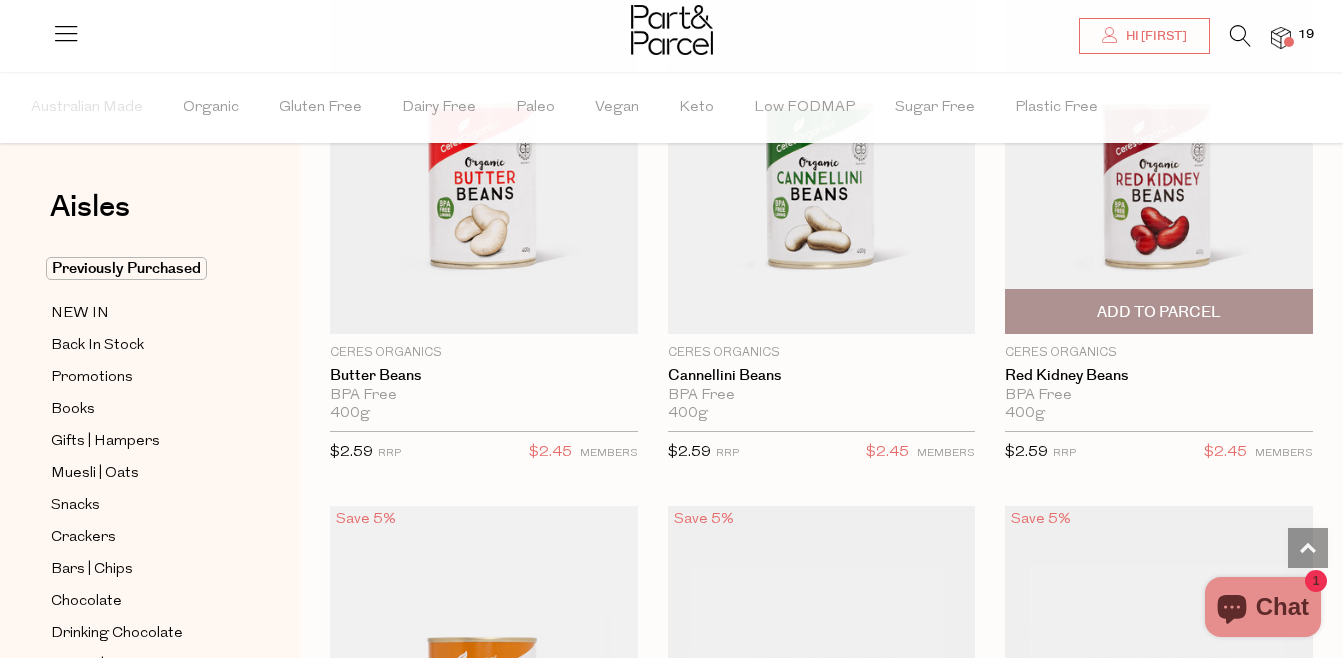 click on "Add To Parcel" at bounding box center [1159, 312] 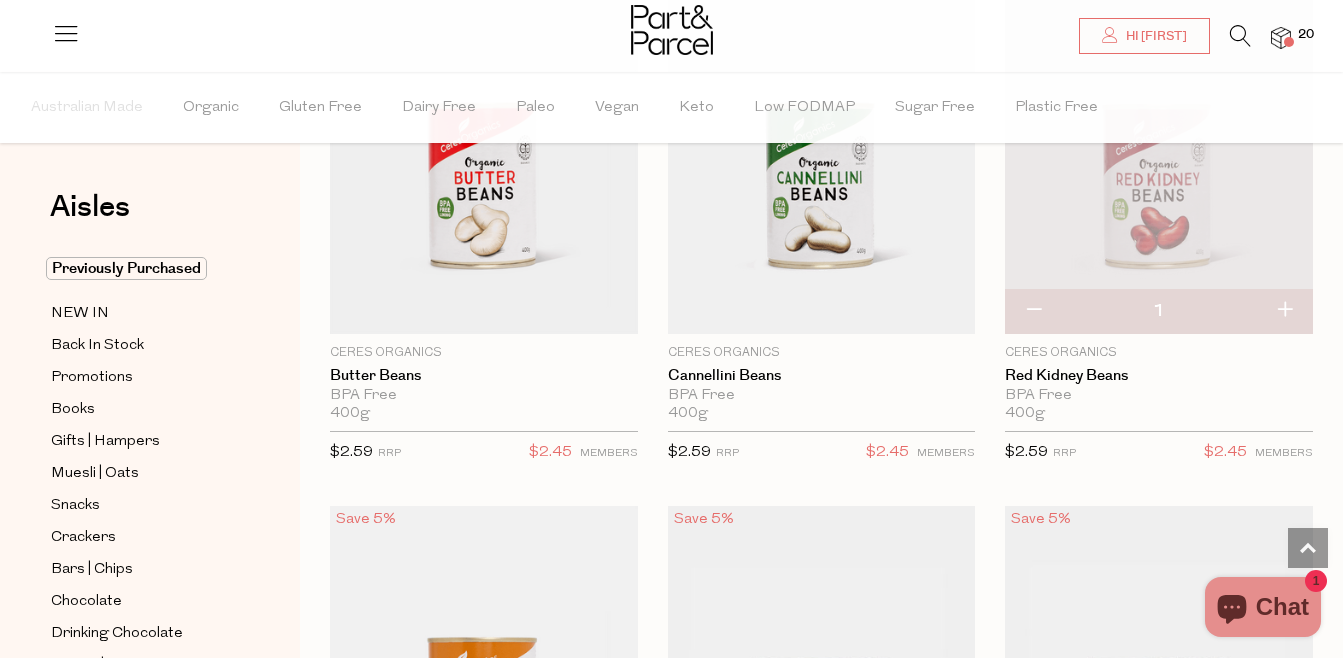 click on "Subscribe to a healthy inbox" at bounding box center (1284, 311) 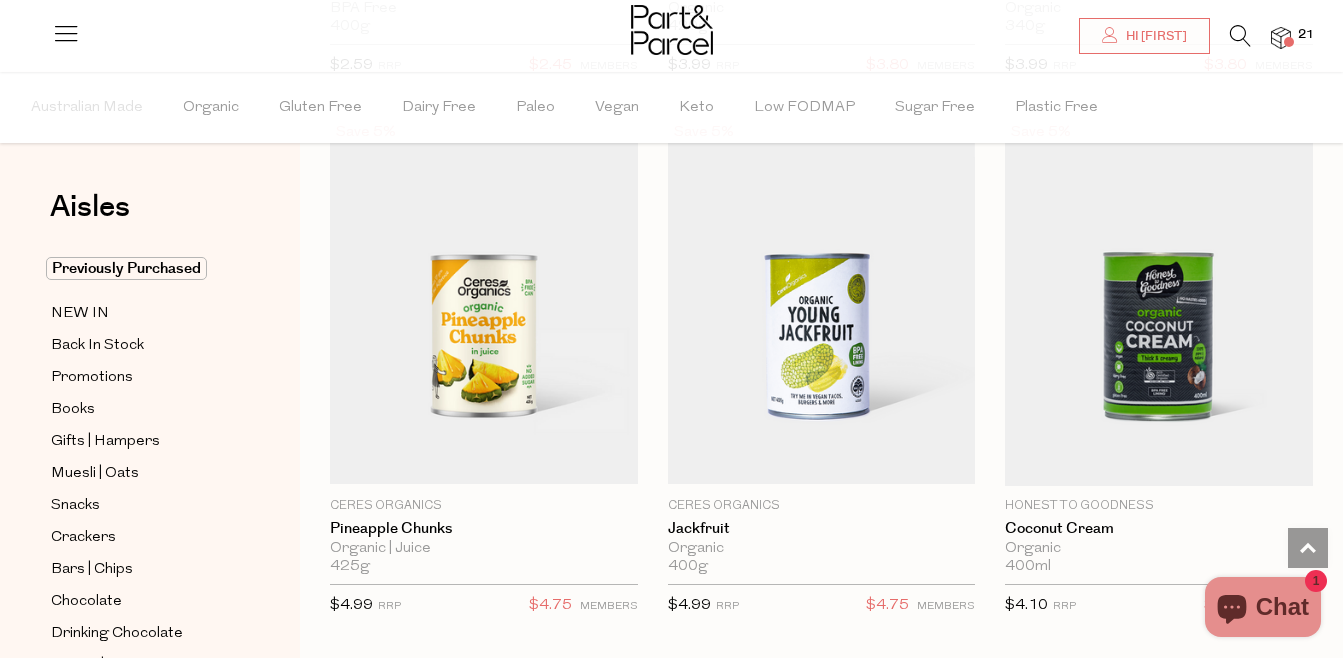 scroll, scrollTop: 2346, scrollLeft: 0, axis: vertical 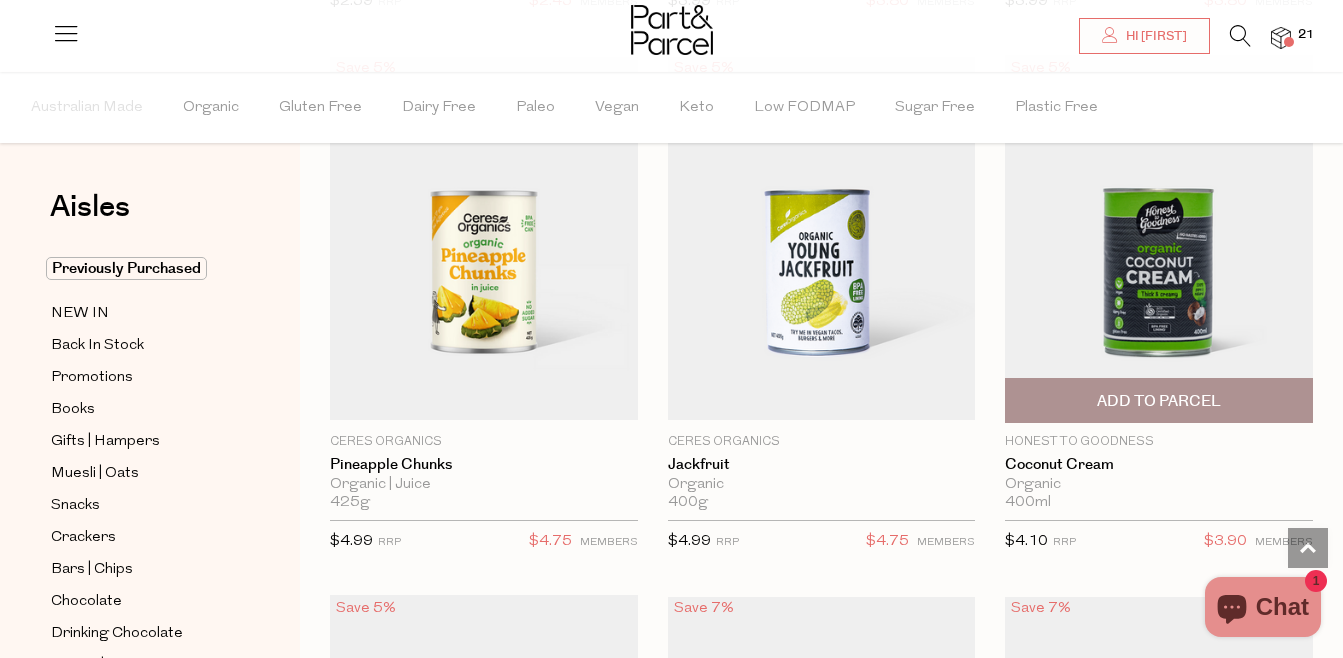 click on "Add To Parcel" at bounding box center [1159, 400] 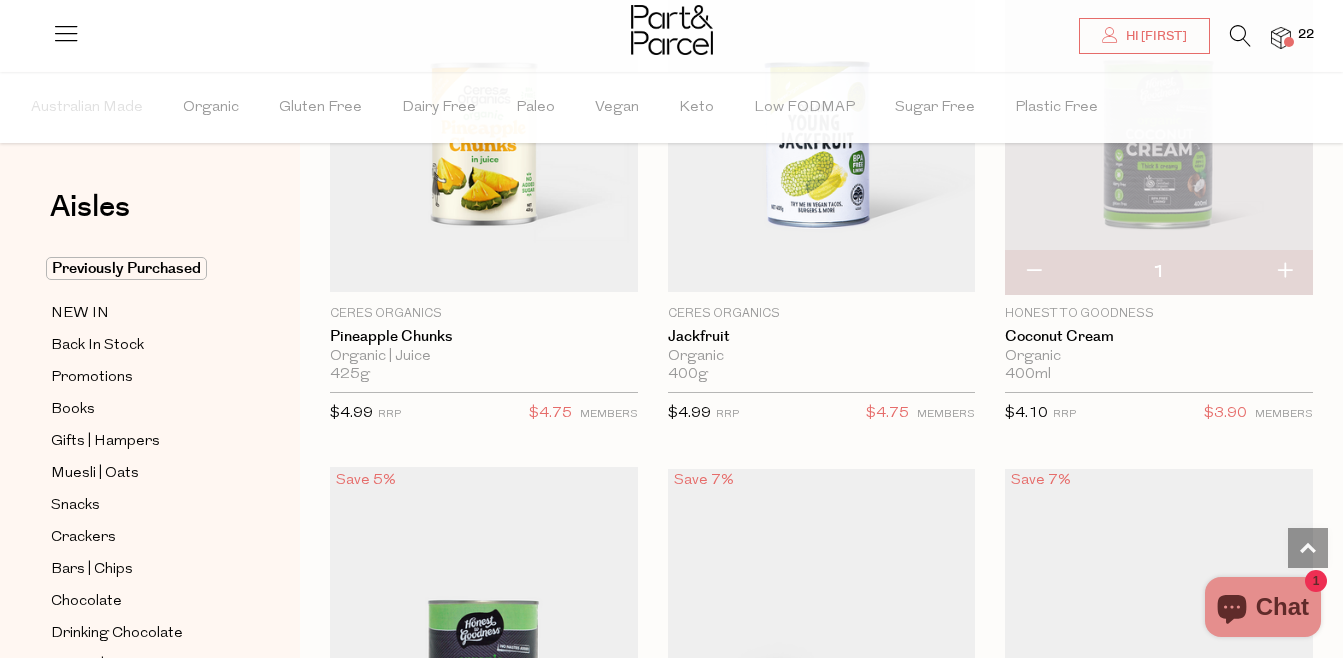 scroll, scrollTop: 2784, scrollLeft: 0, axis: vertical 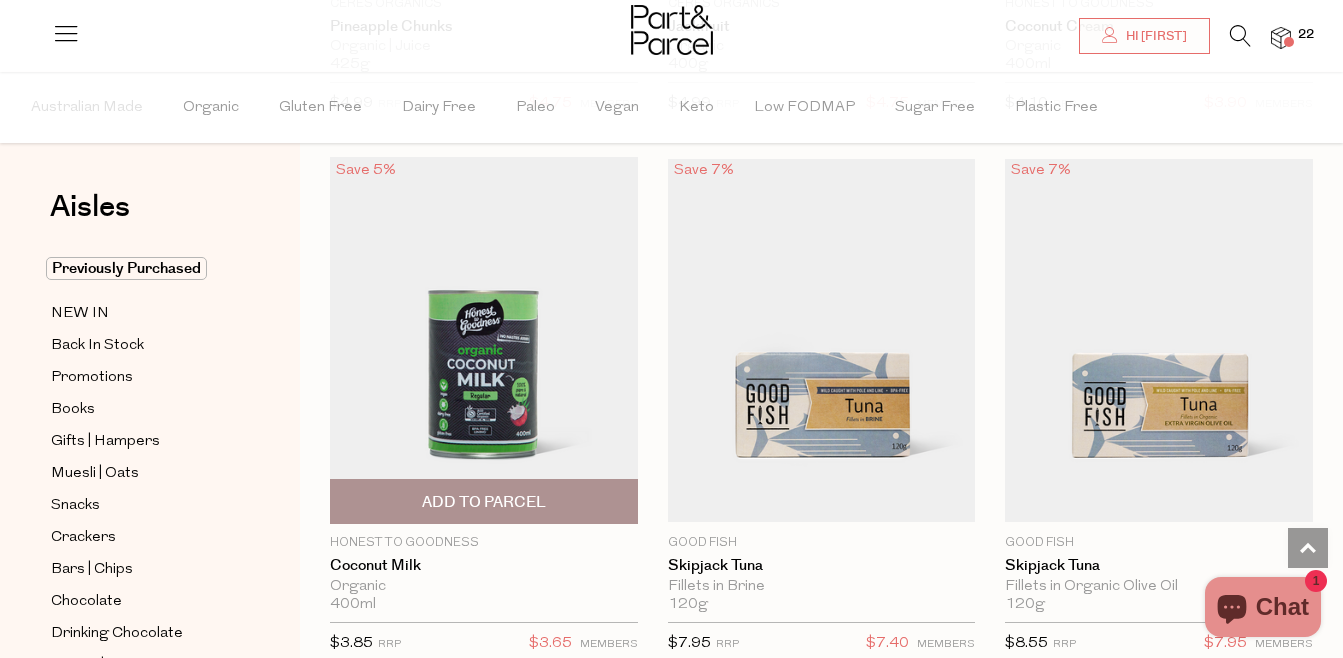 click on "Add To Parcel" at bounding box center [484, 501] 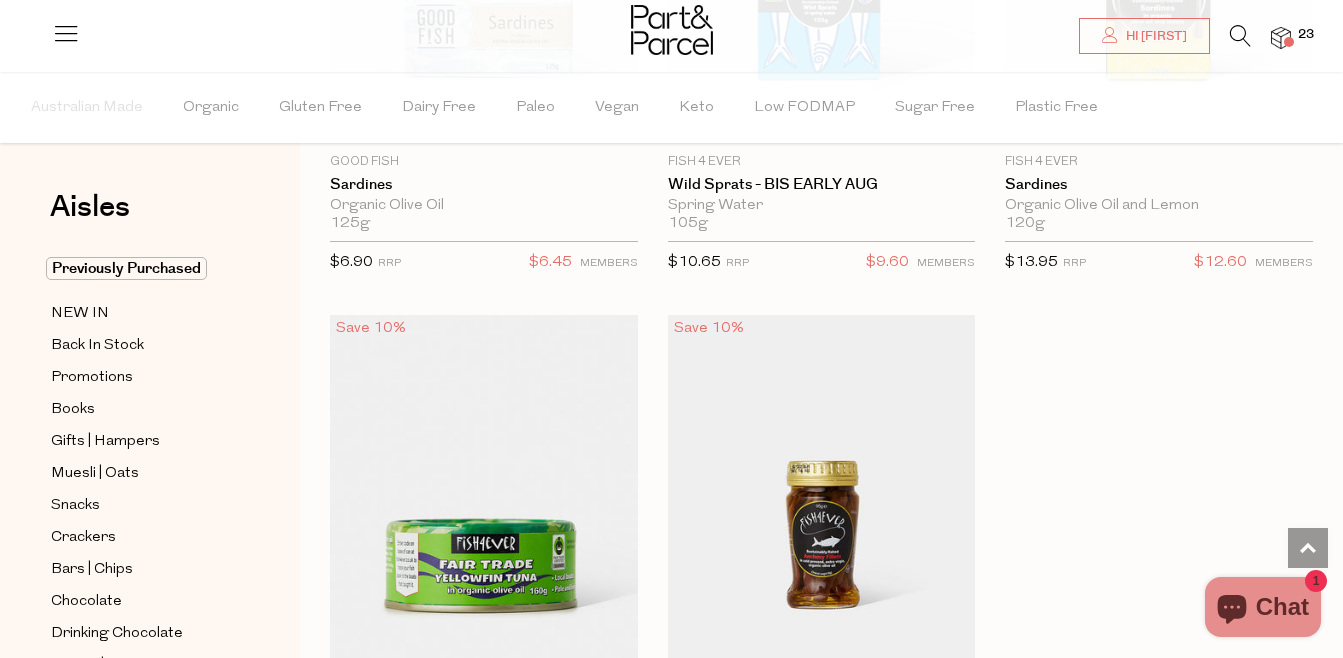 scroll, scrollTop: 4272, scrollLeft: 0, axis: vertical 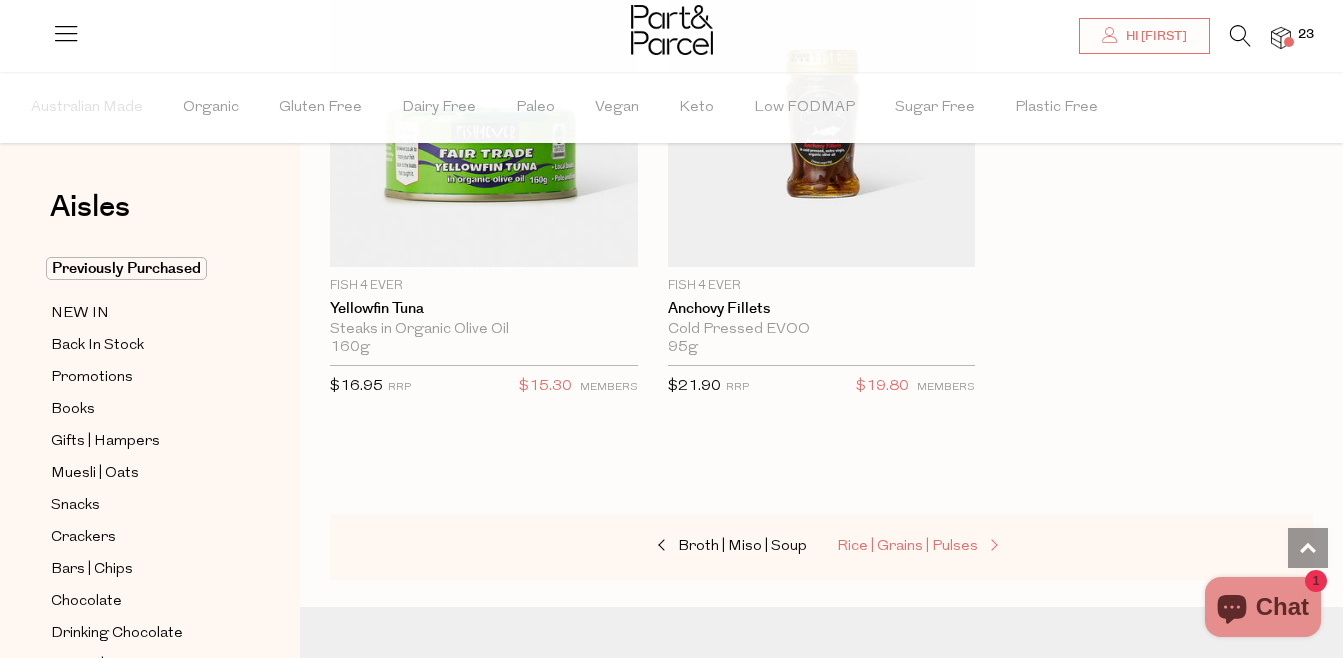 click on "Rice | Grains | Pulses" at bounding box center (907, 546) 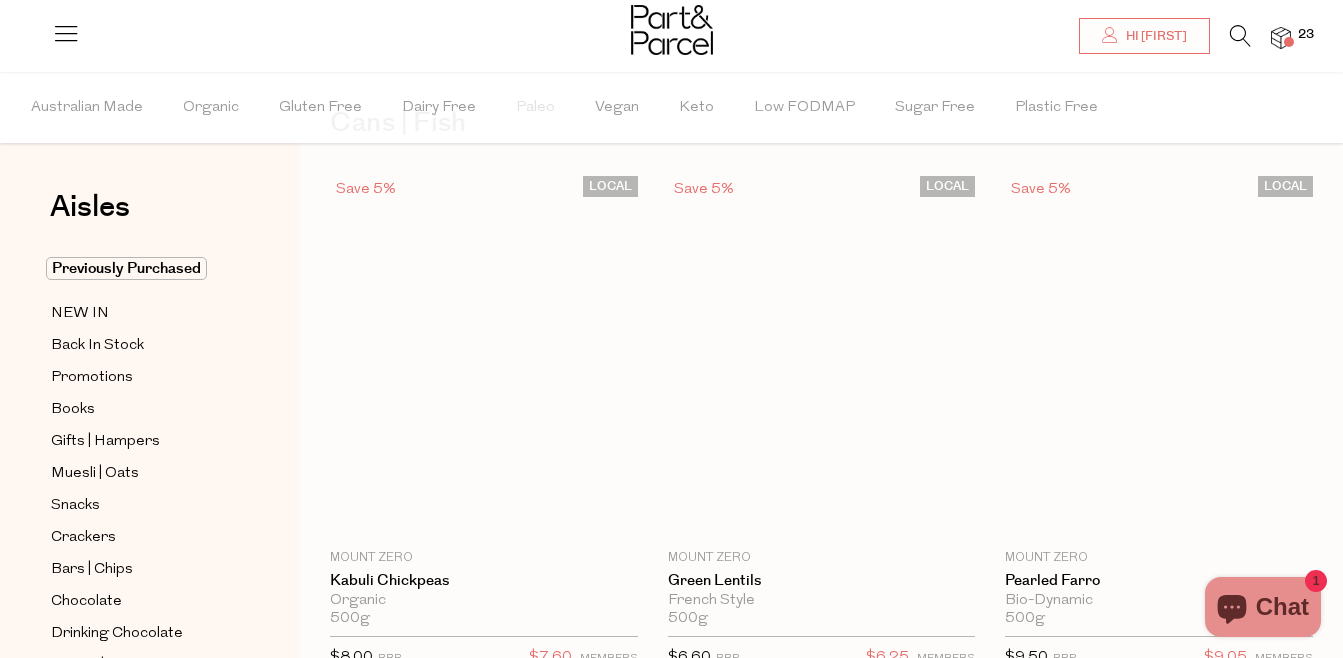 scroll, scrollTop: 0, scrollLeft: 0, axis: both 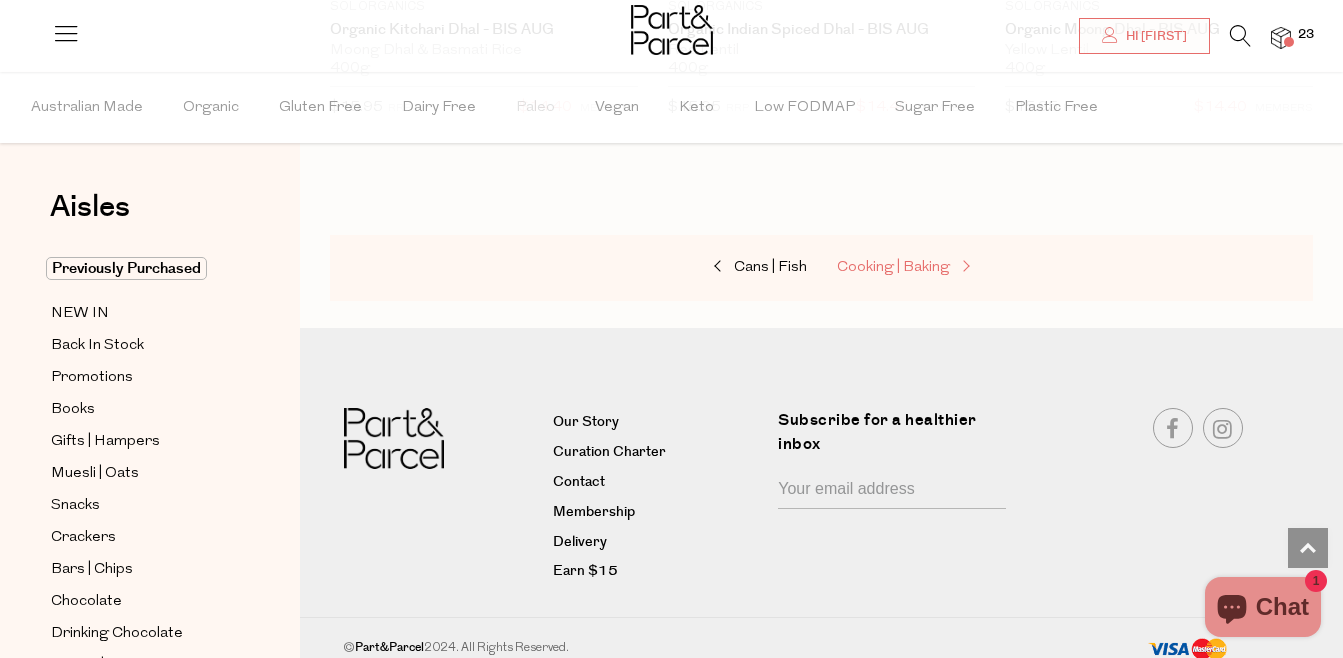 click on "Cooking | Baking" at bounding box center [893, 267] 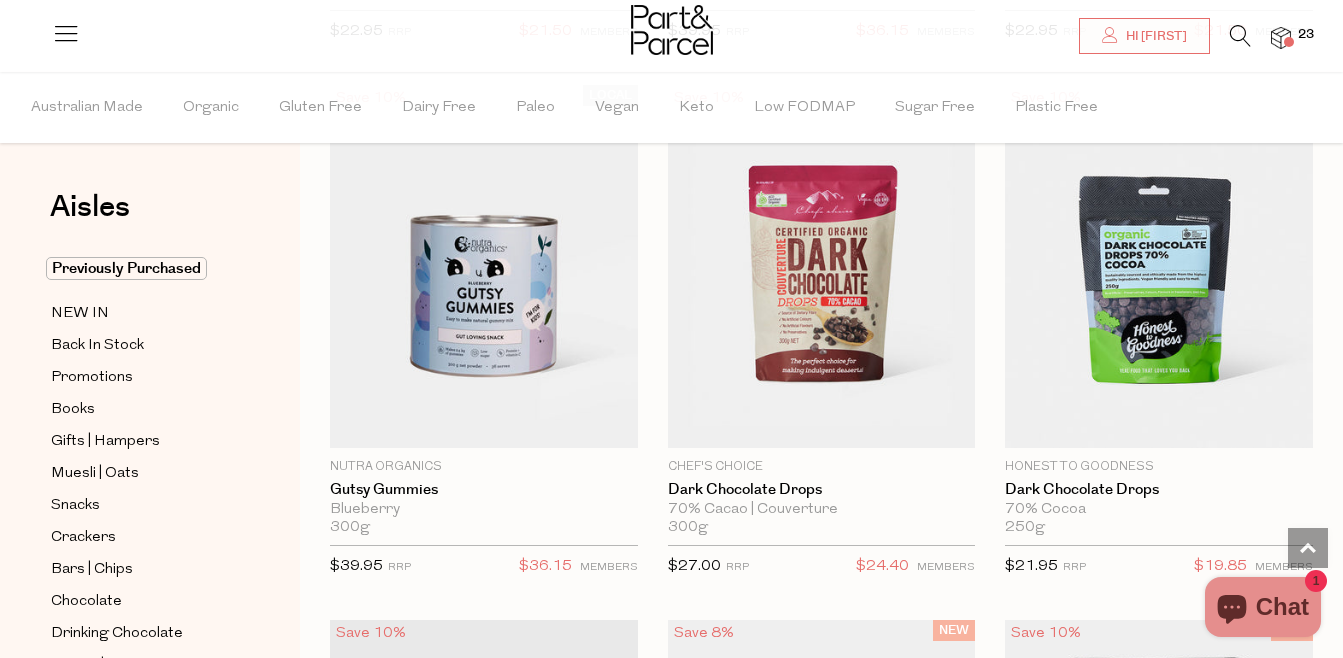 scroll, scrollTop: 3920, scrollLeft: 0, axis: vertical 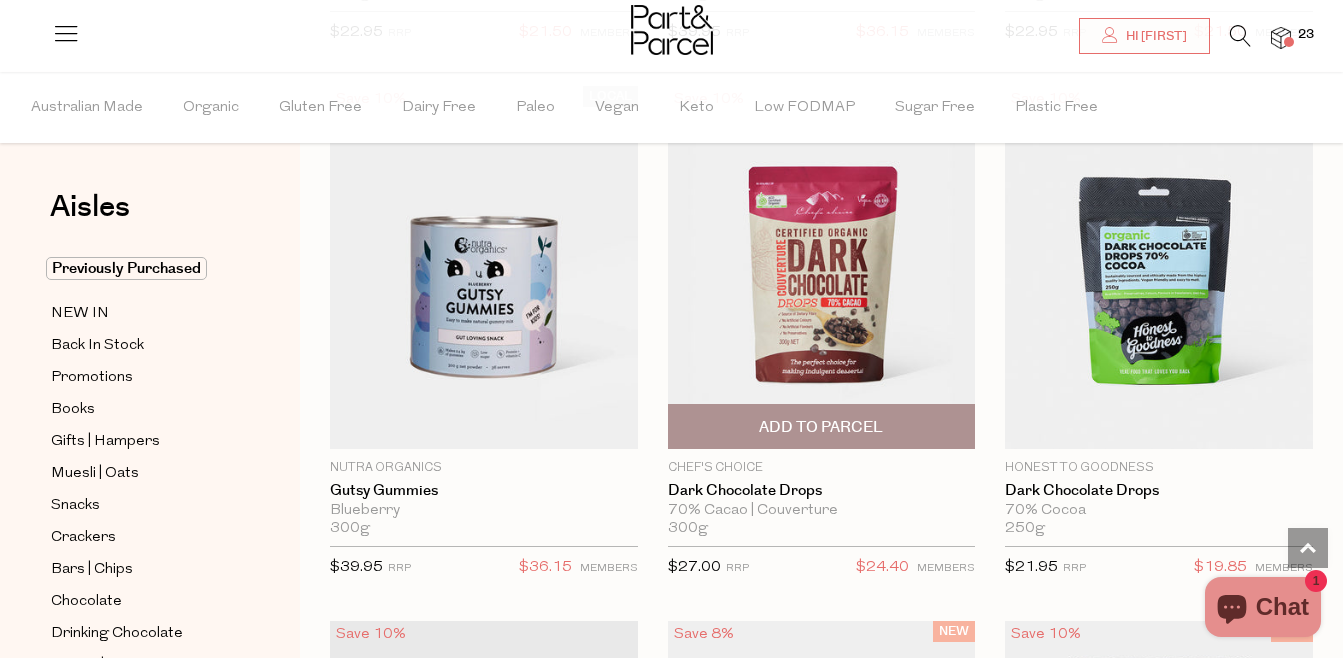 click on "Add To Parcel" at bounding box center (821, 427) 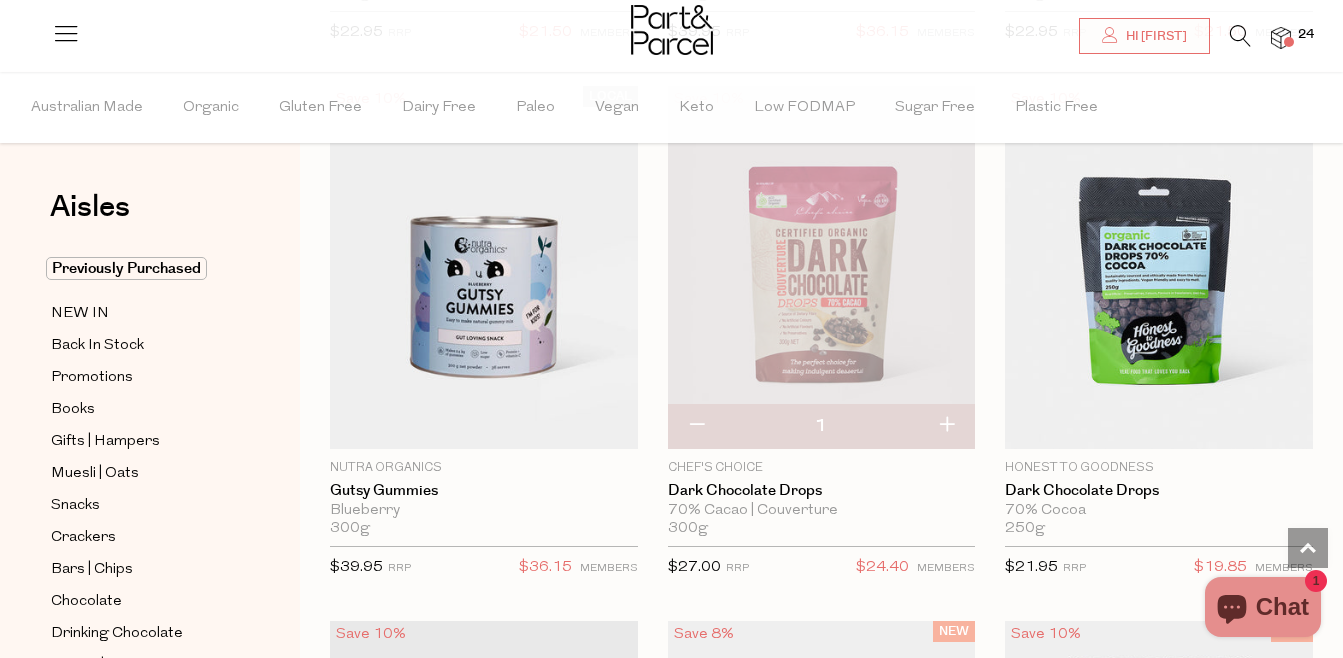 type 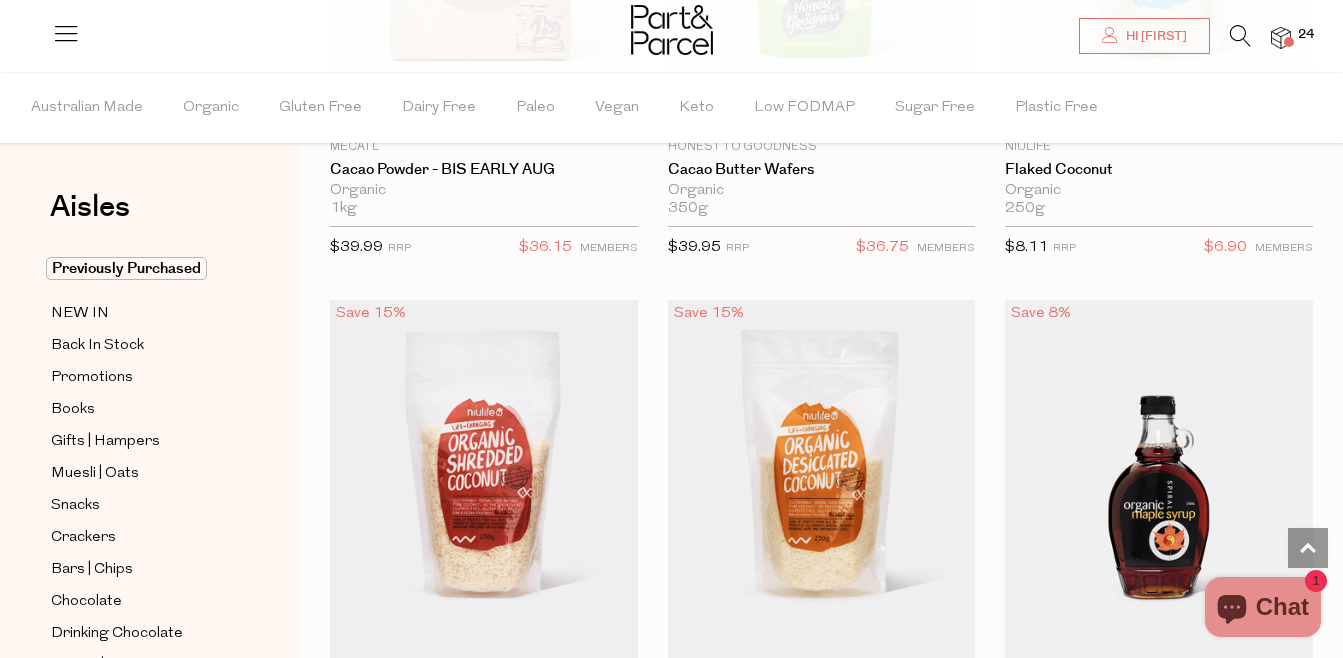 scroll, scrollTop: 5320, scrollLeft: 0, axis: vertical 